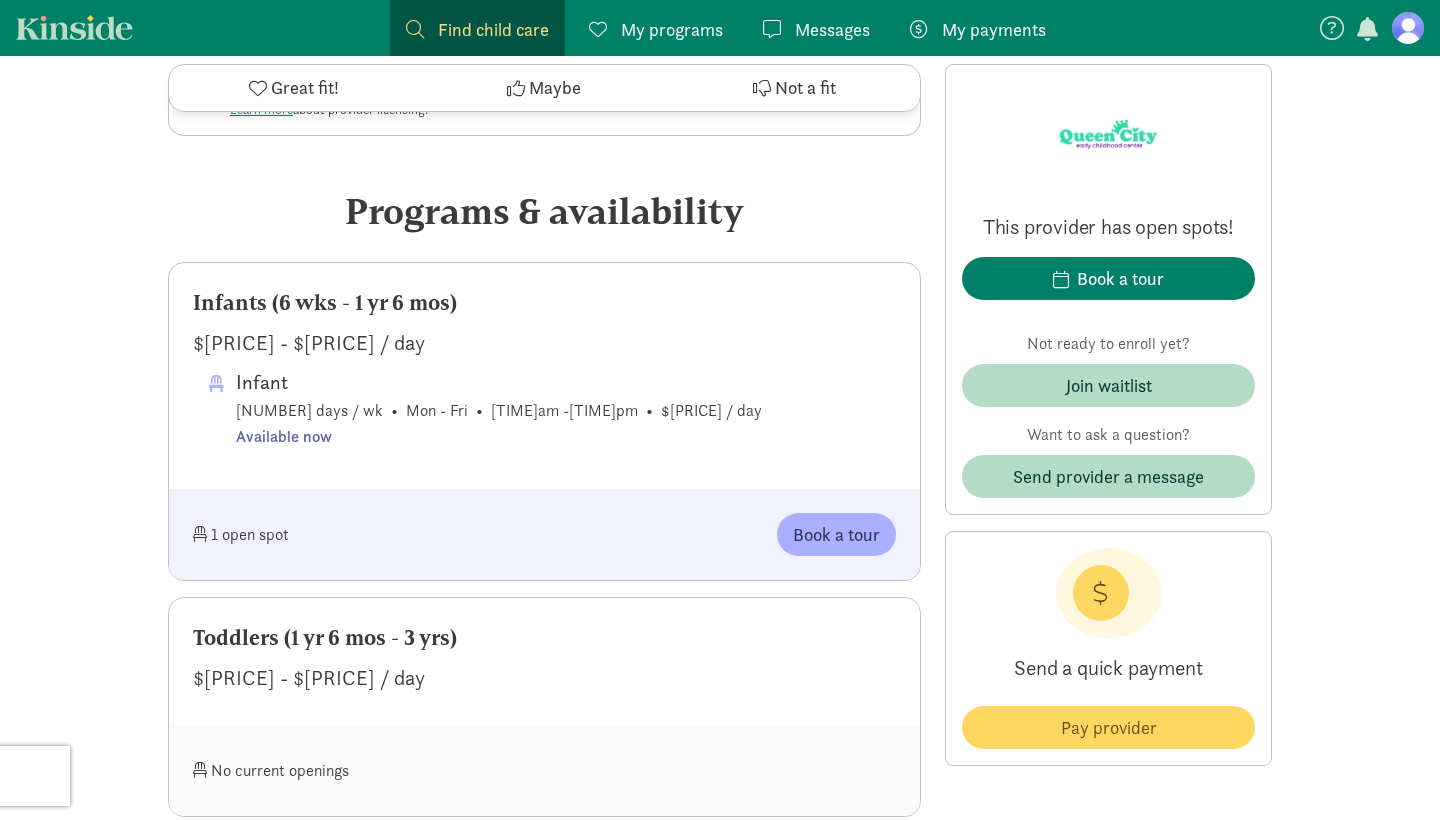 scroll, scrollTop: 998, scrollLeft: 0, axis: vertical 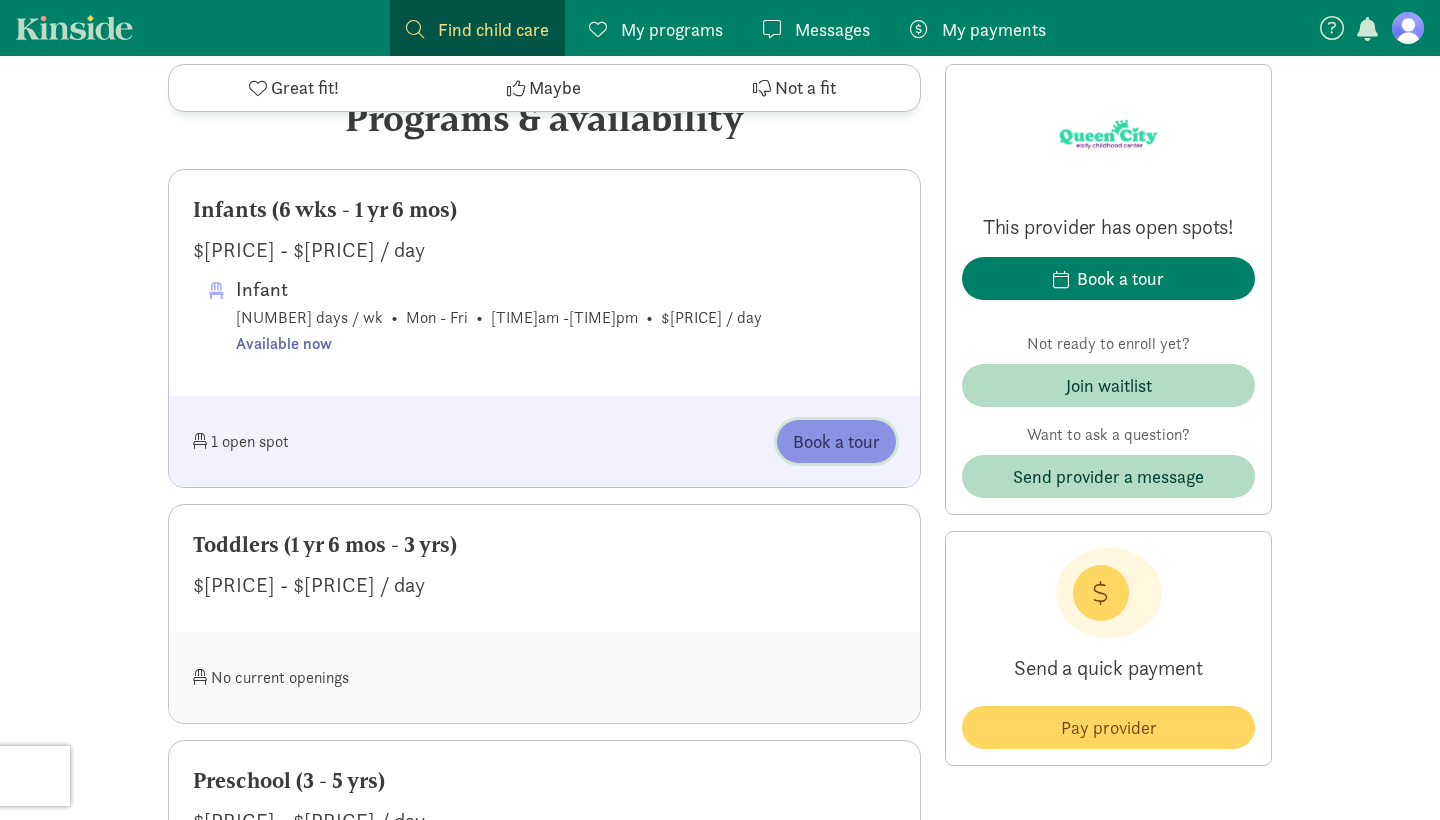 click on "Book a tour" at bounding box center [836, 441] 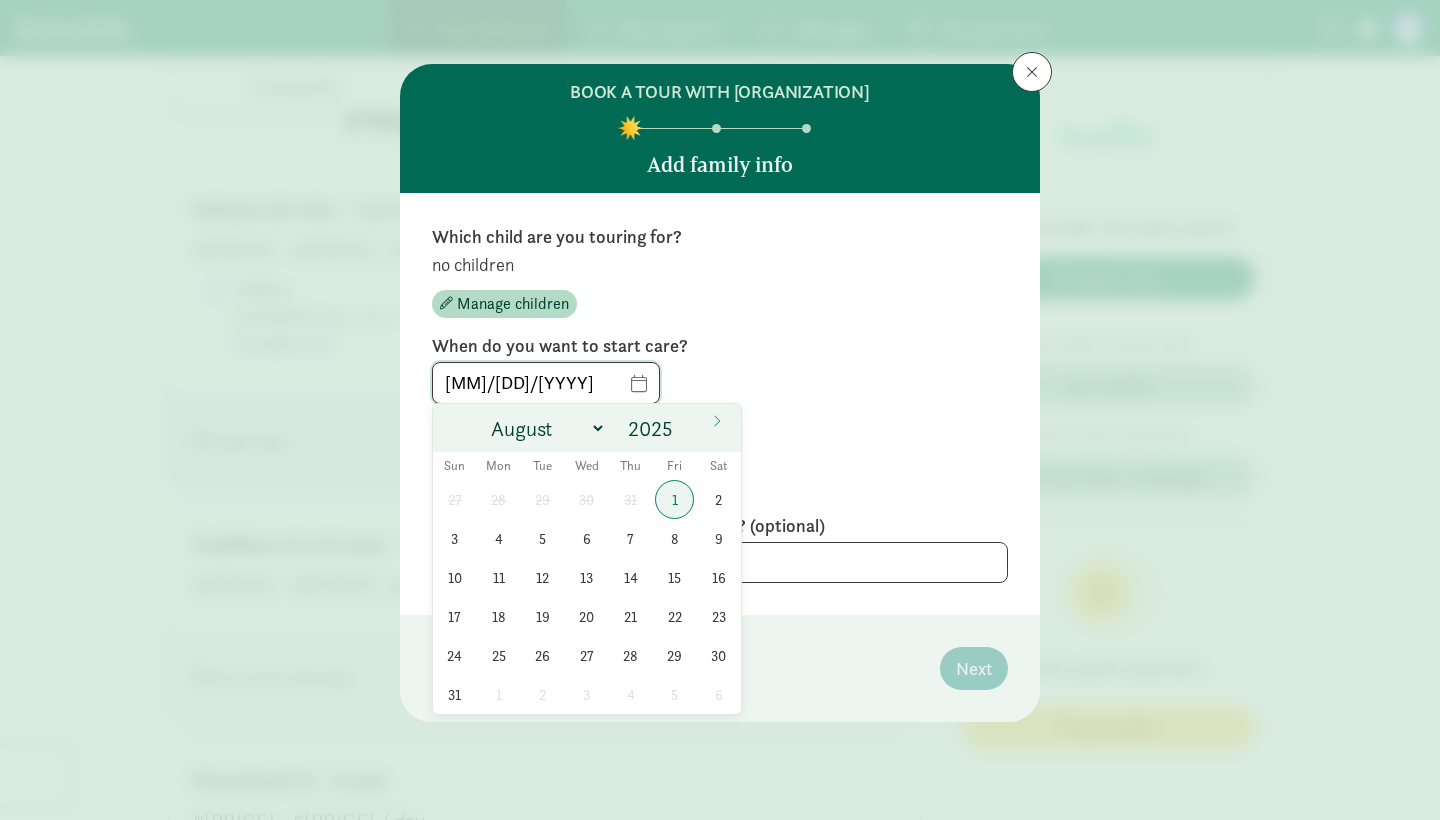 click on "[MM]/[DD]/[YYYY]" 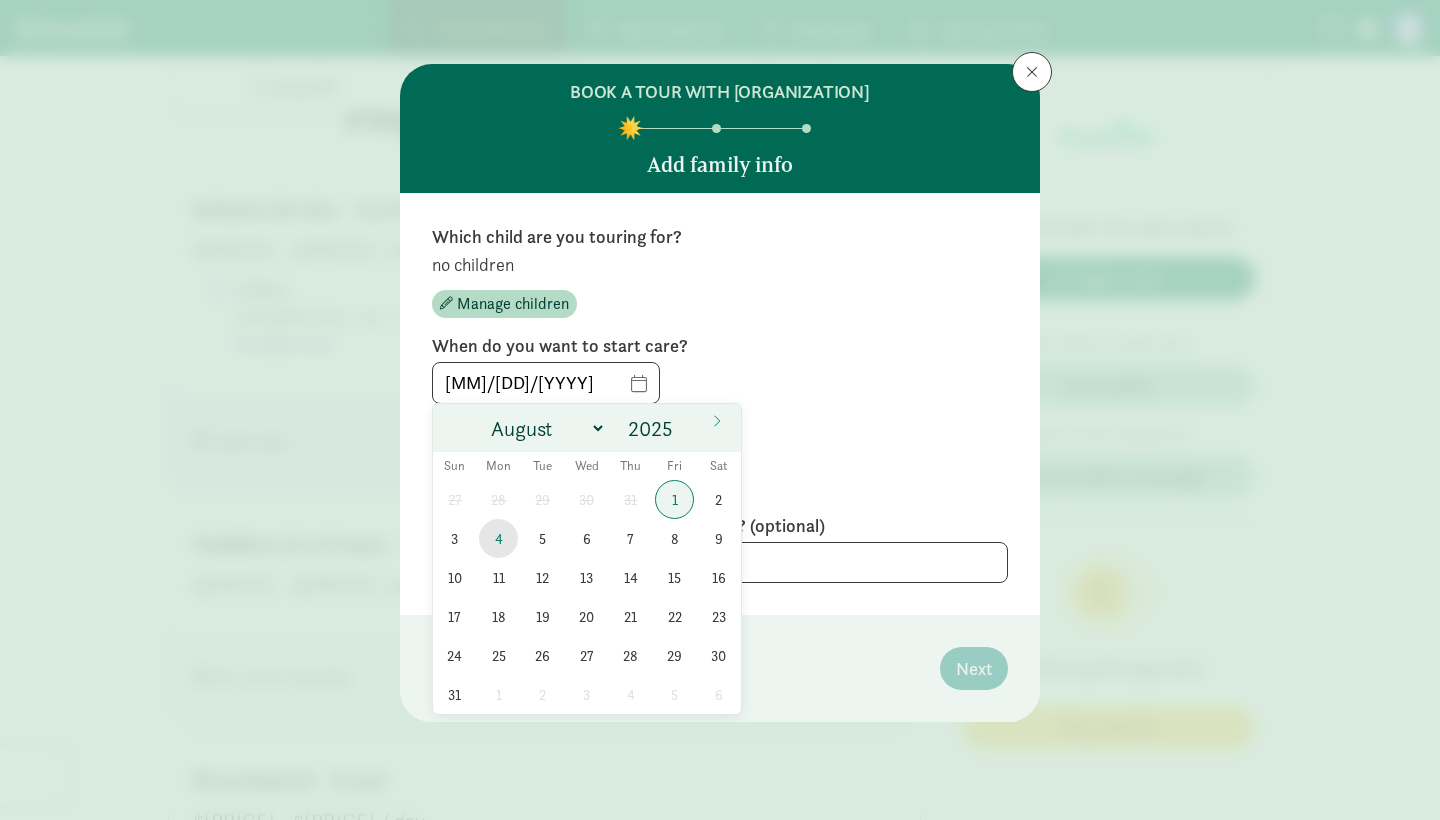 click on "4" at bounding box center [498, 538] 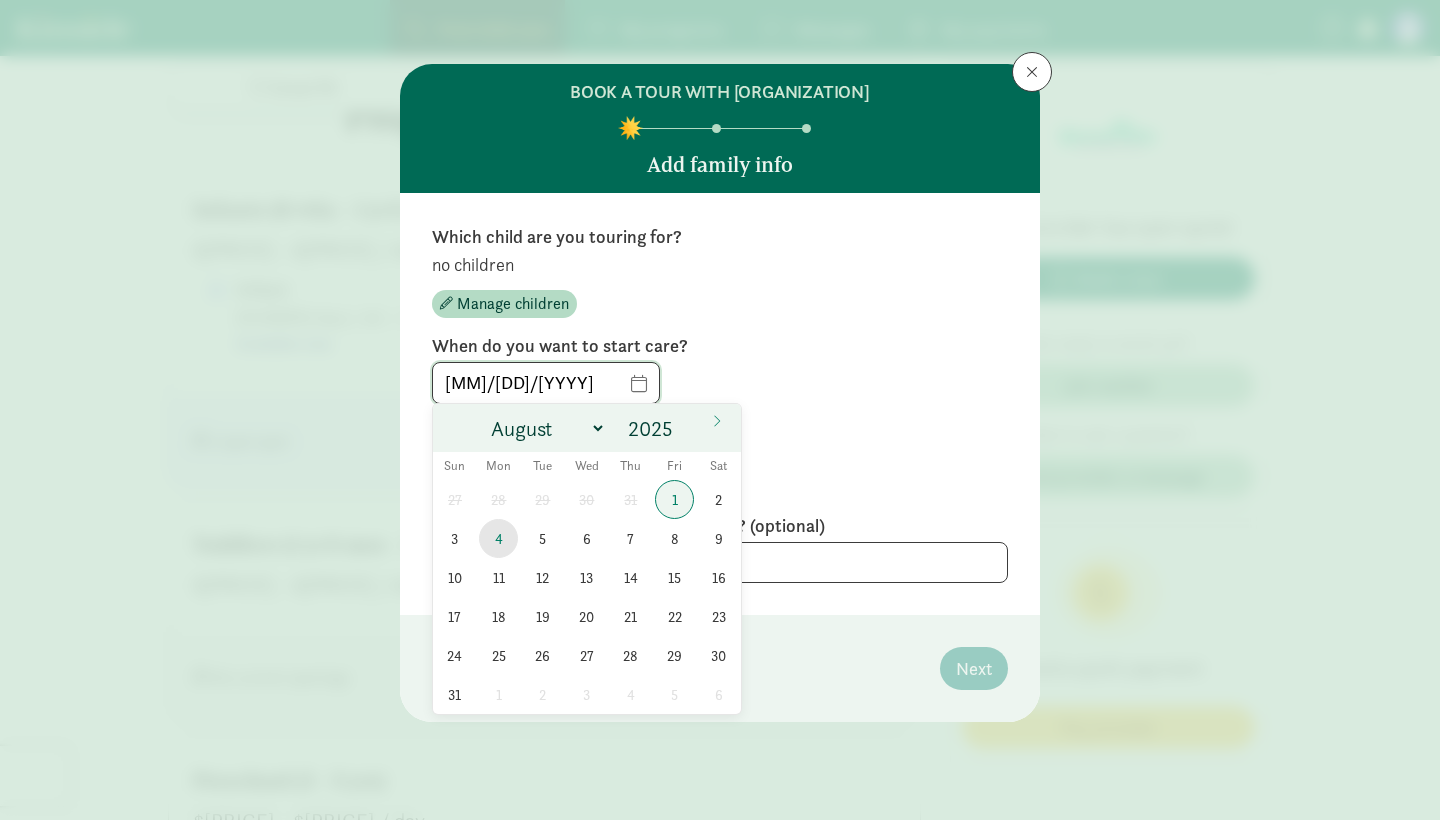 type on "[MM]/[DD]/[YYYY]" 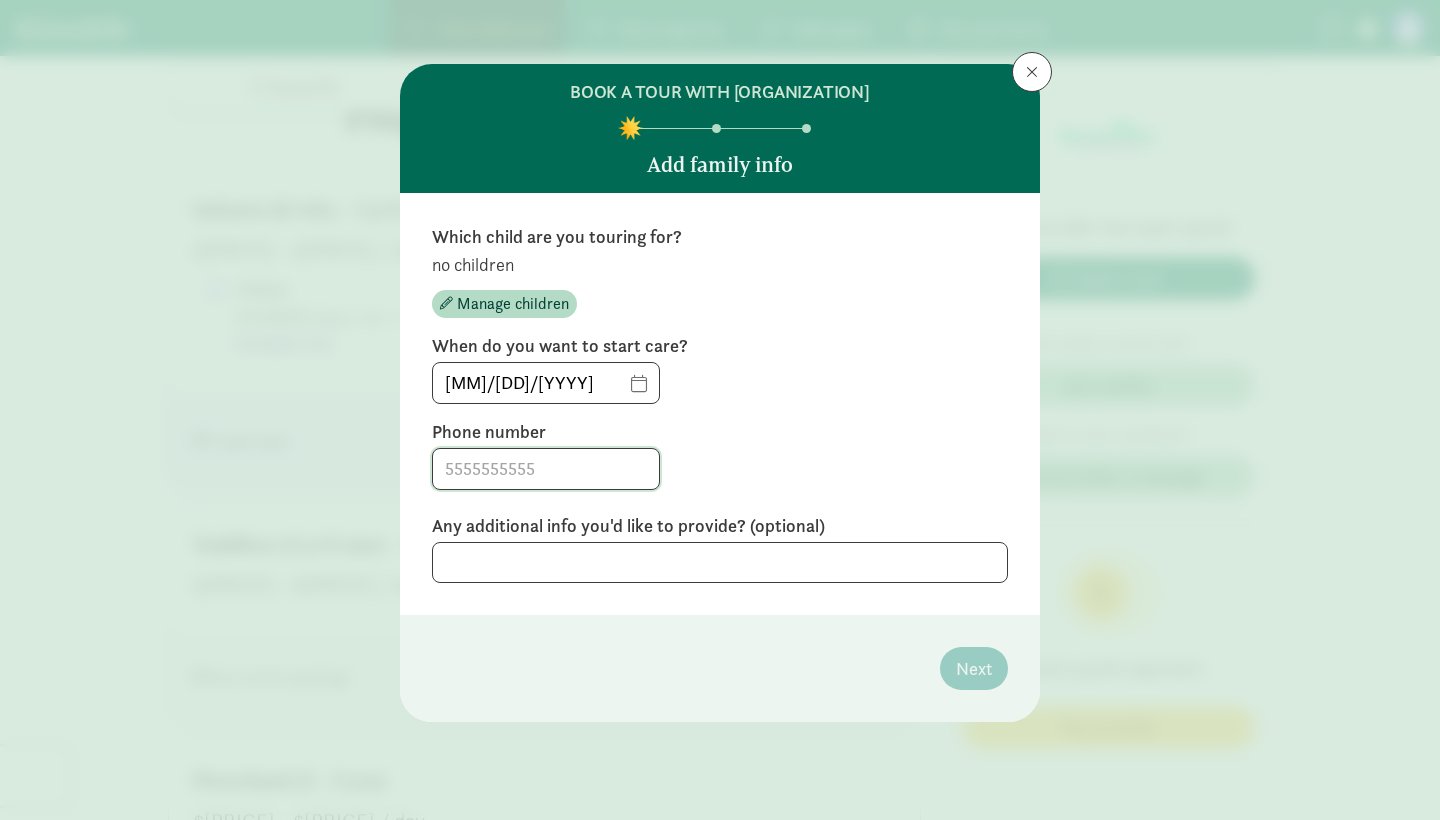 click 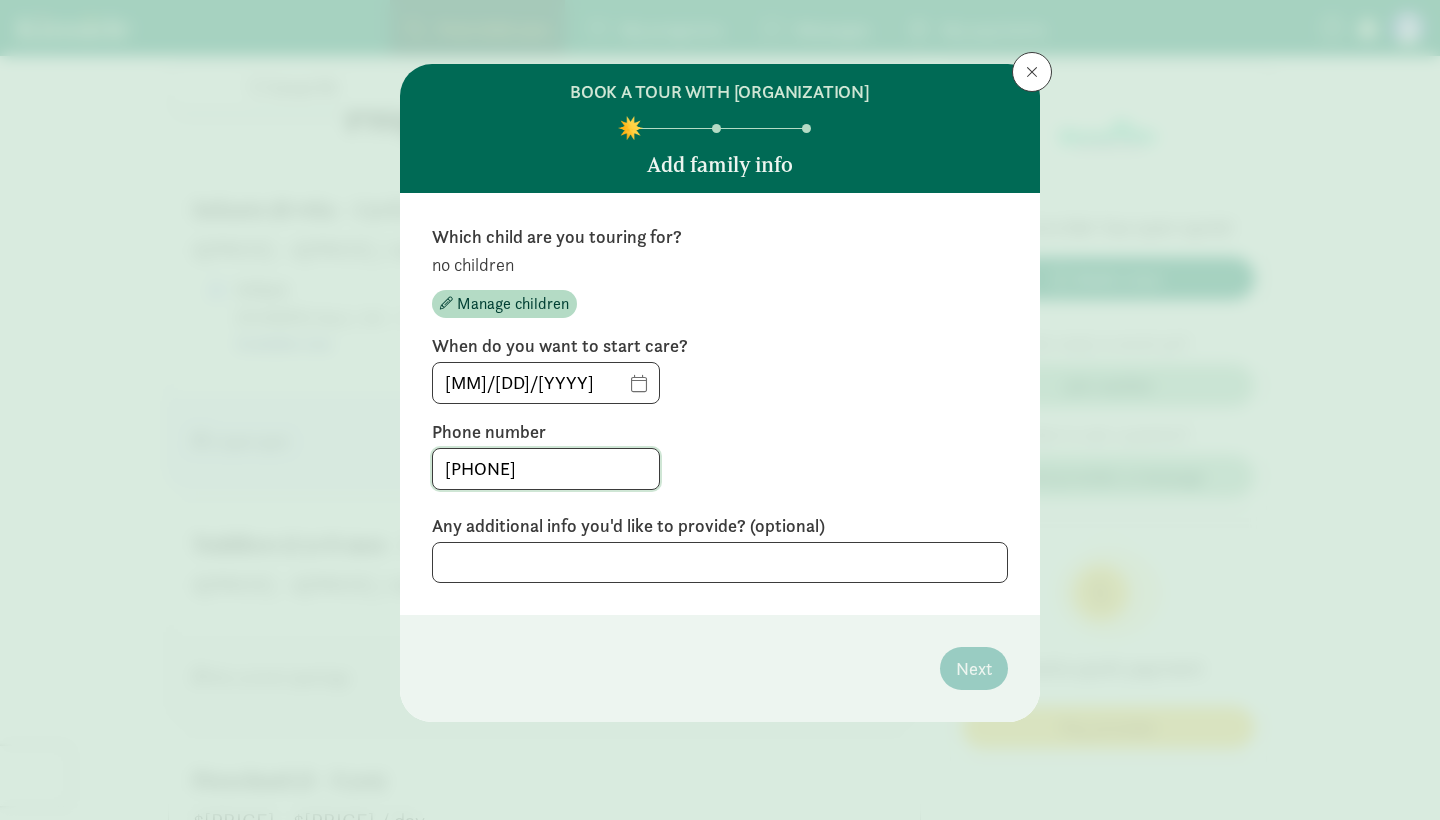 type on "[PHONE]" 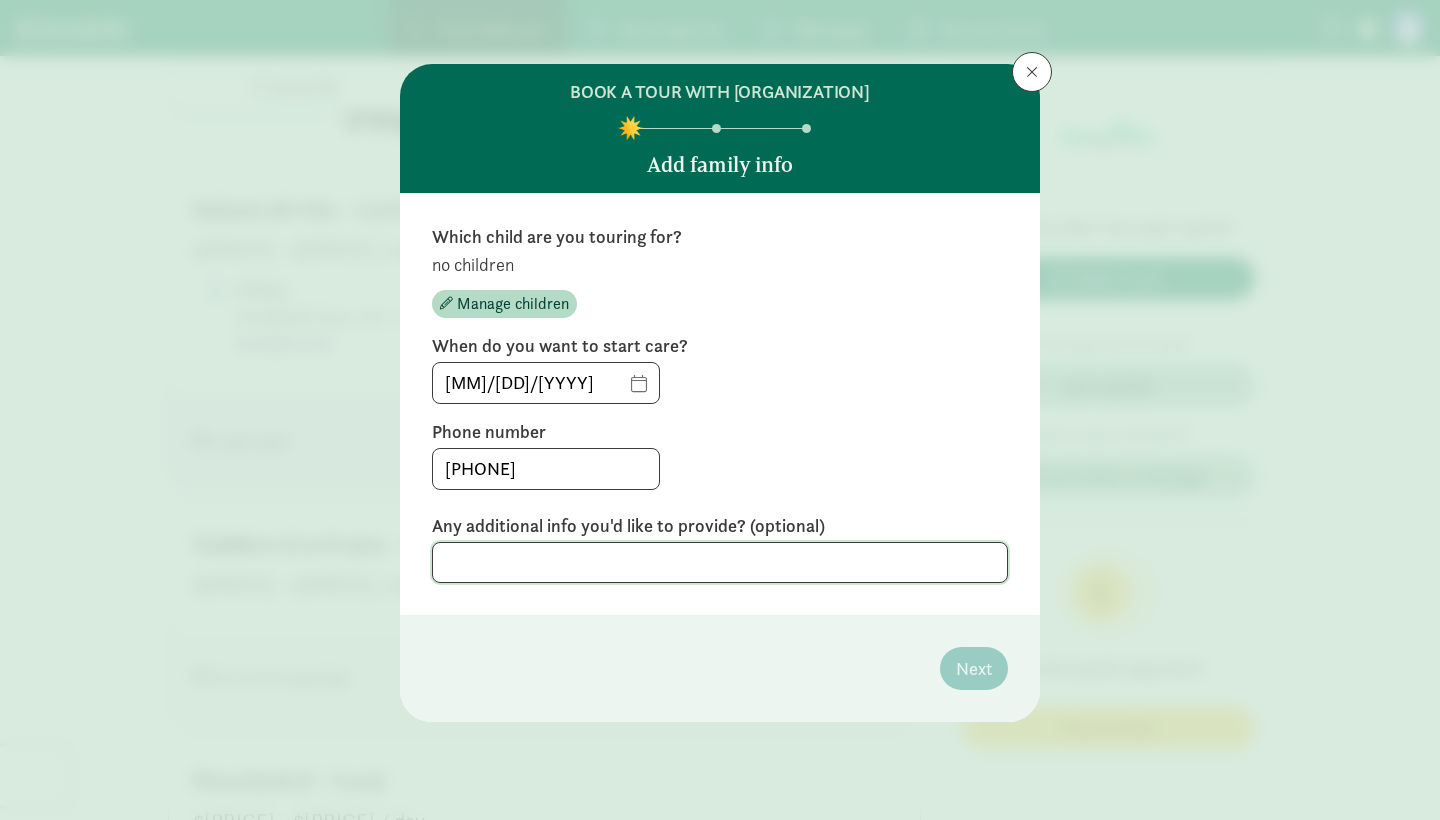 click at bounding box center (720, 562) 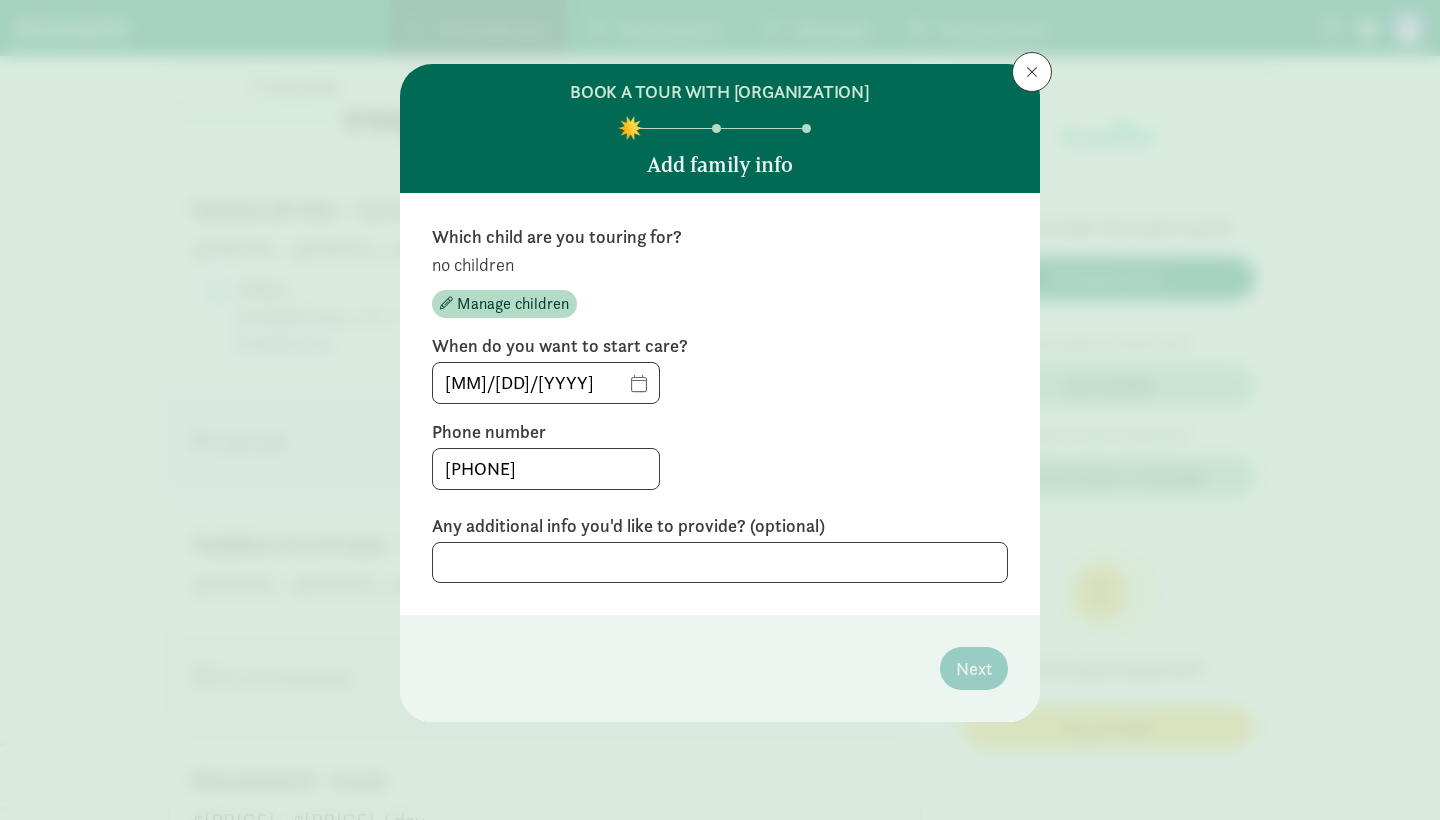 click on "Phone number" at bounding box center (720, 432) 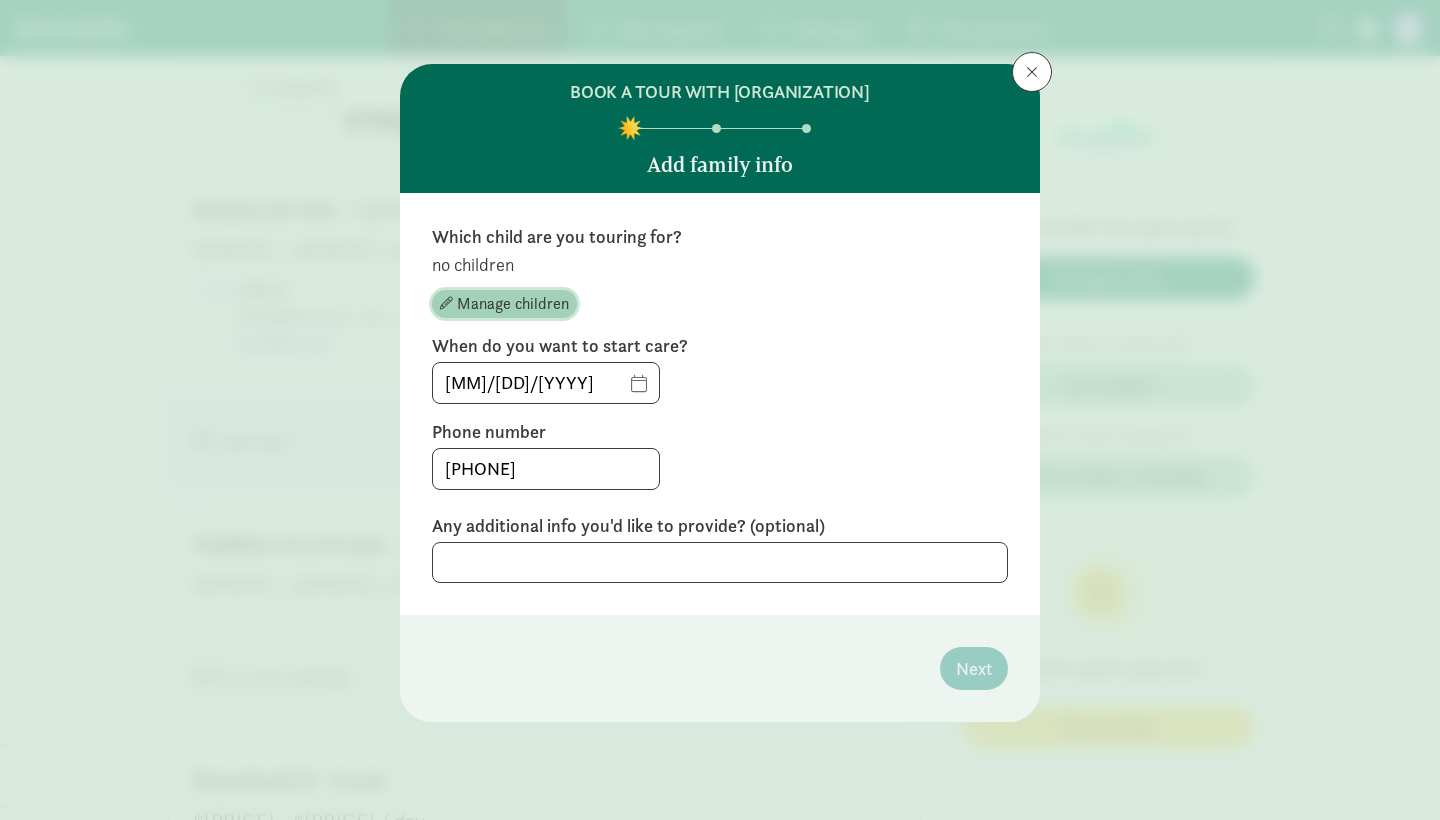 click on "Manage children" at bounding box center [513, 304] 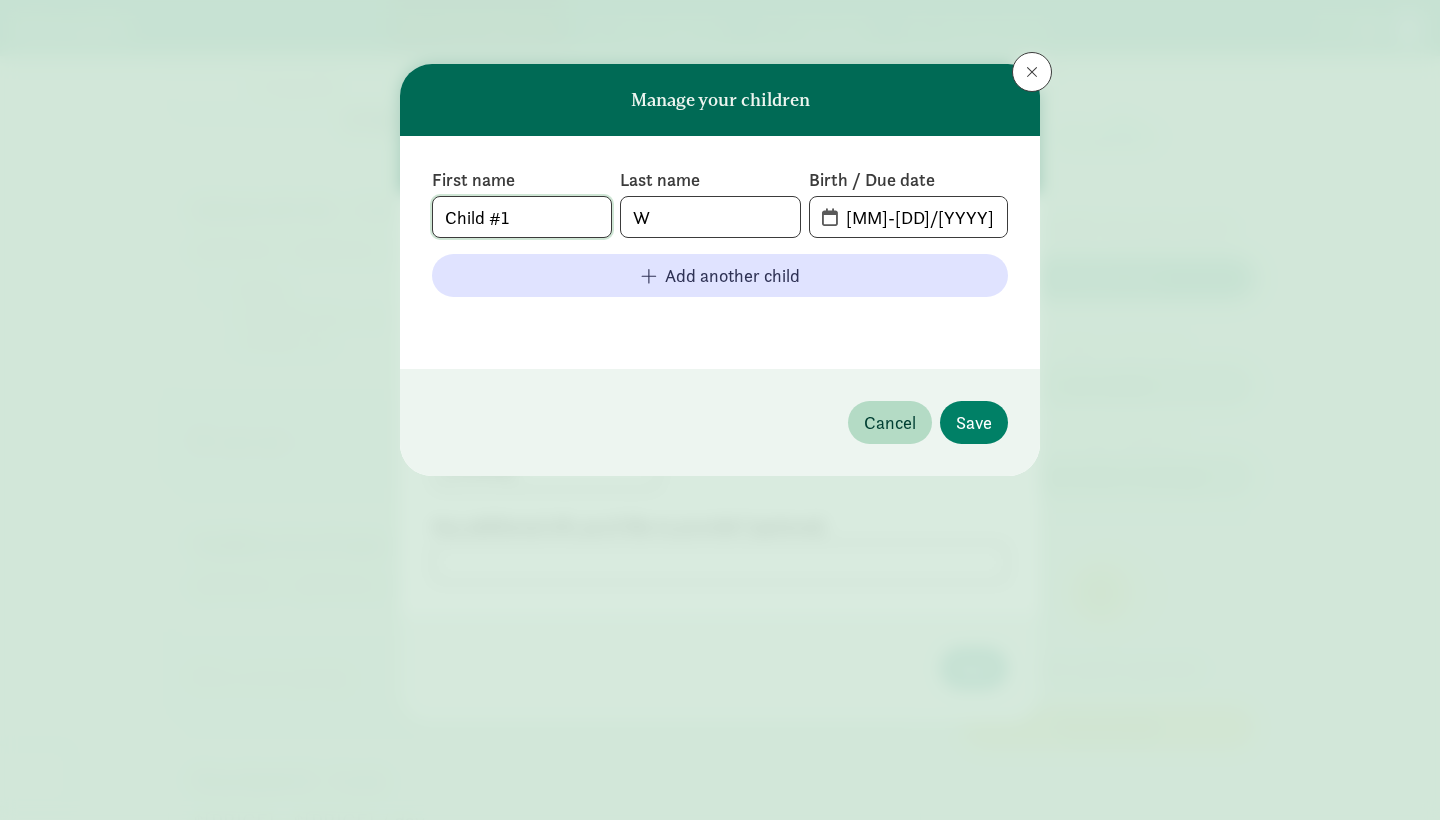 click on "Child #1" 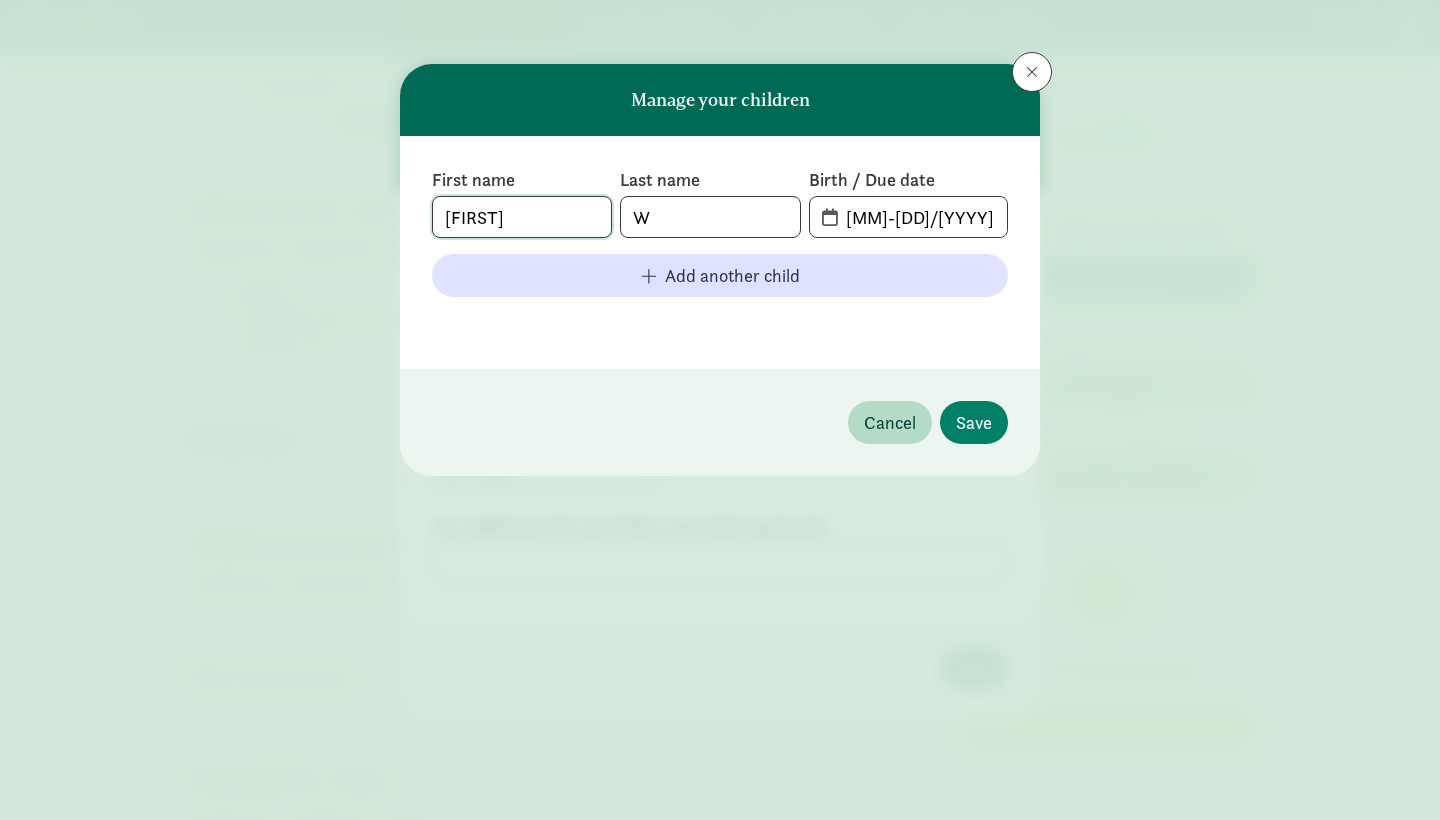 type on "[FIRST]" 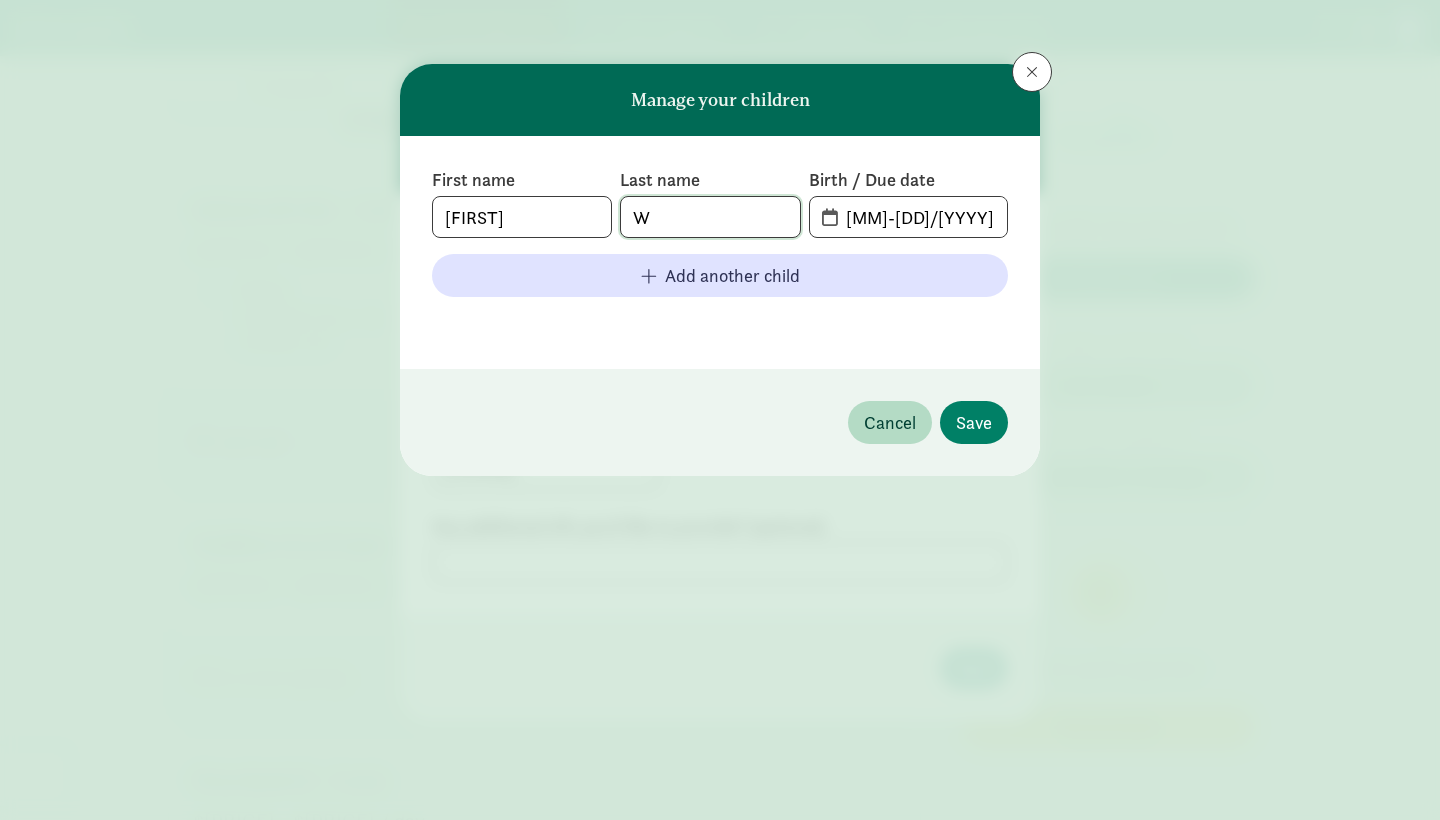 click on "W" 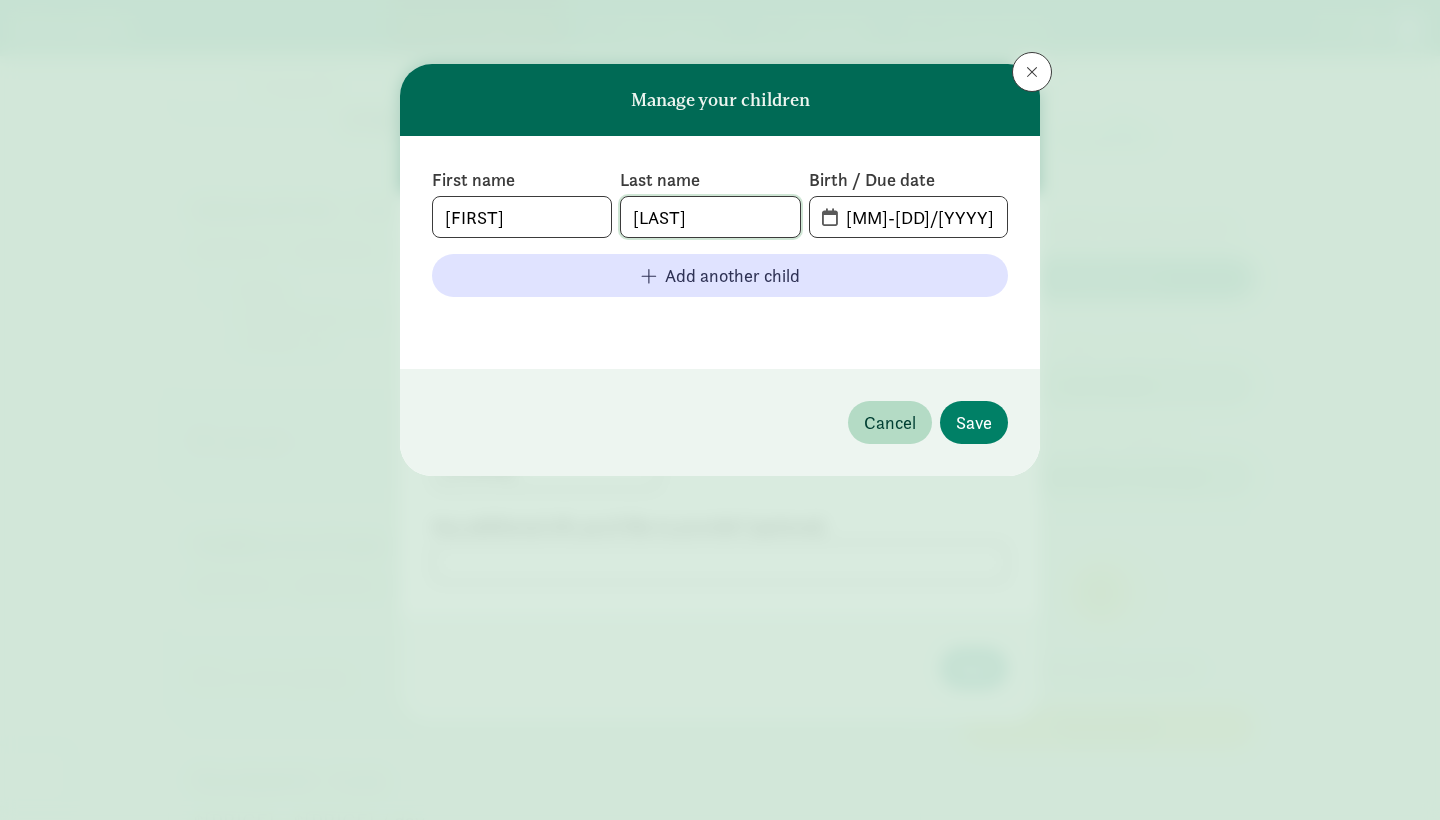 type on "[LAST]" 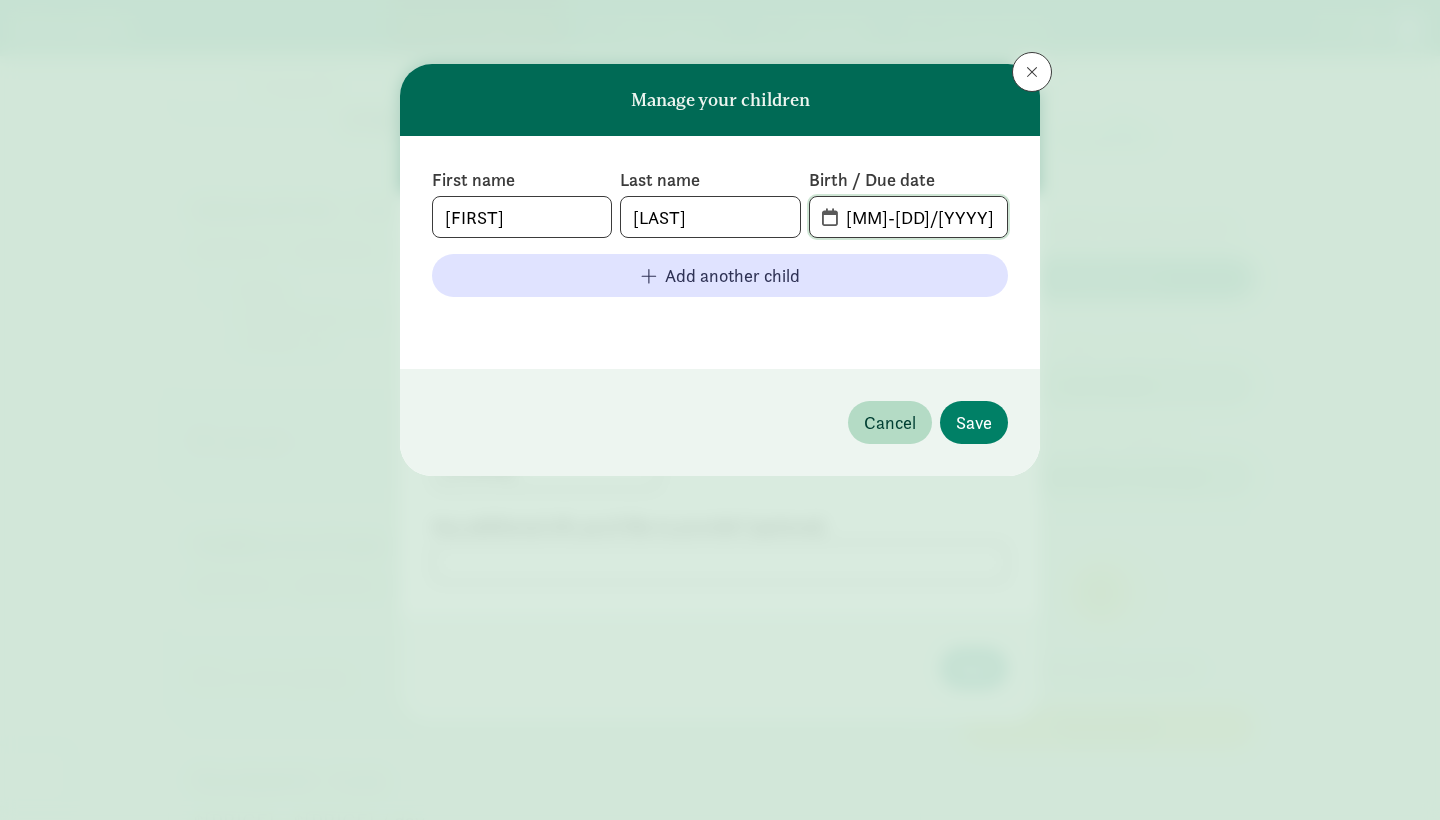 click on "[MM]-[DD]/[YYYY]" 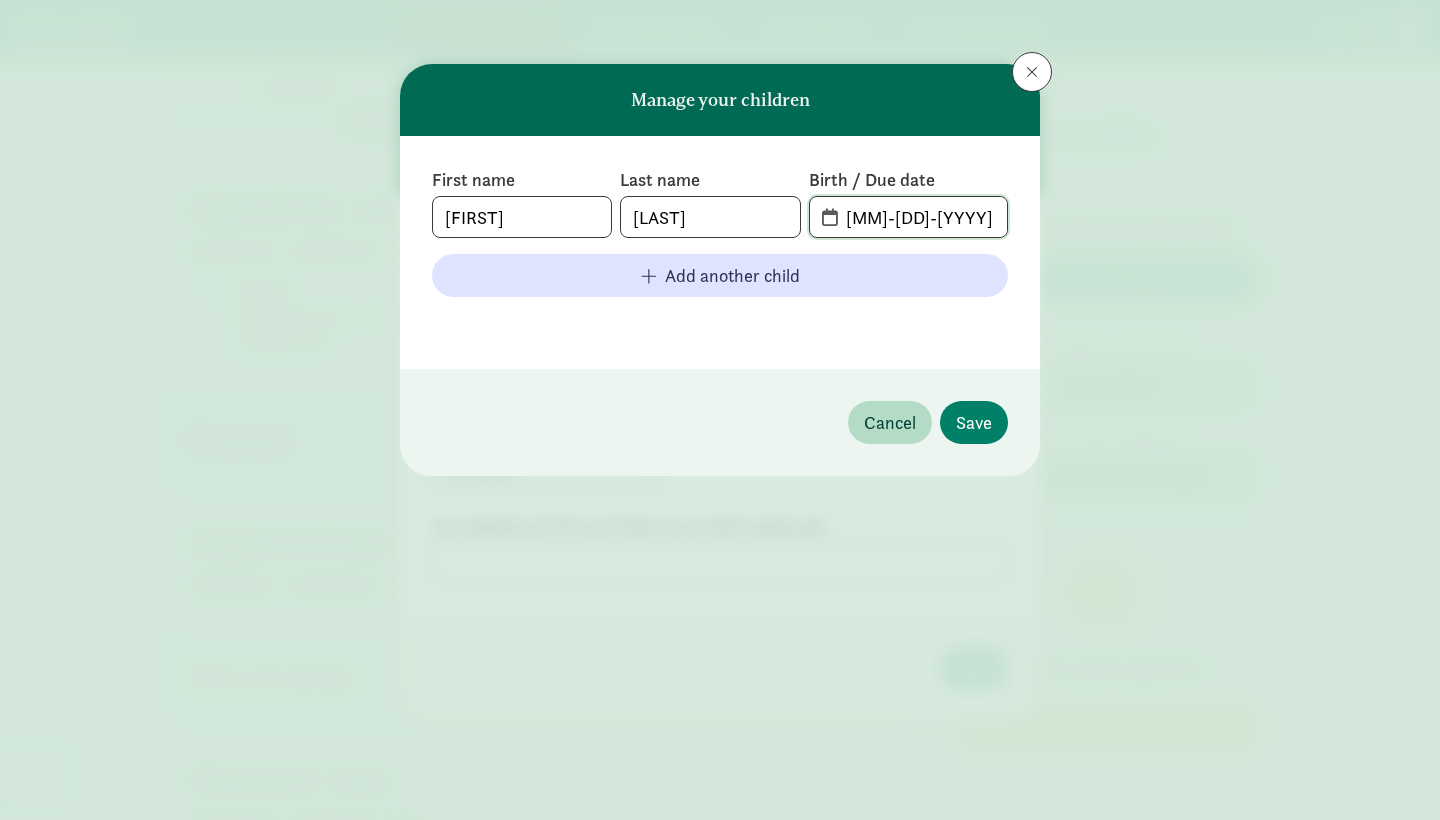 type on "[MM]-[DD]-[YYYY]" 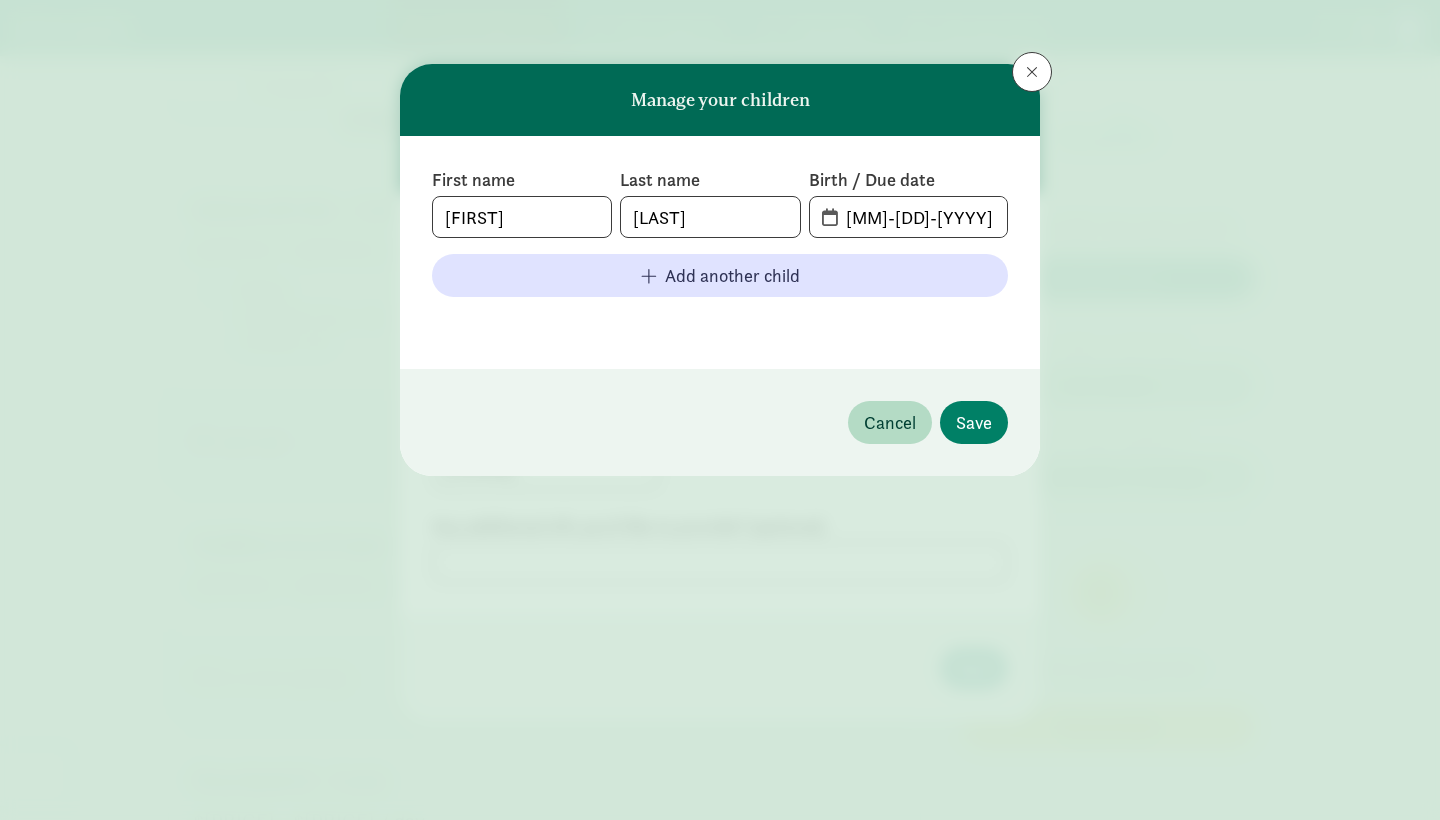 click on "First name        [FIRST]       Last name        [LAST]       Birth / Due date          [MM]-[DD]-[YYYY]
Add another child" at bounding box center [720, 252] 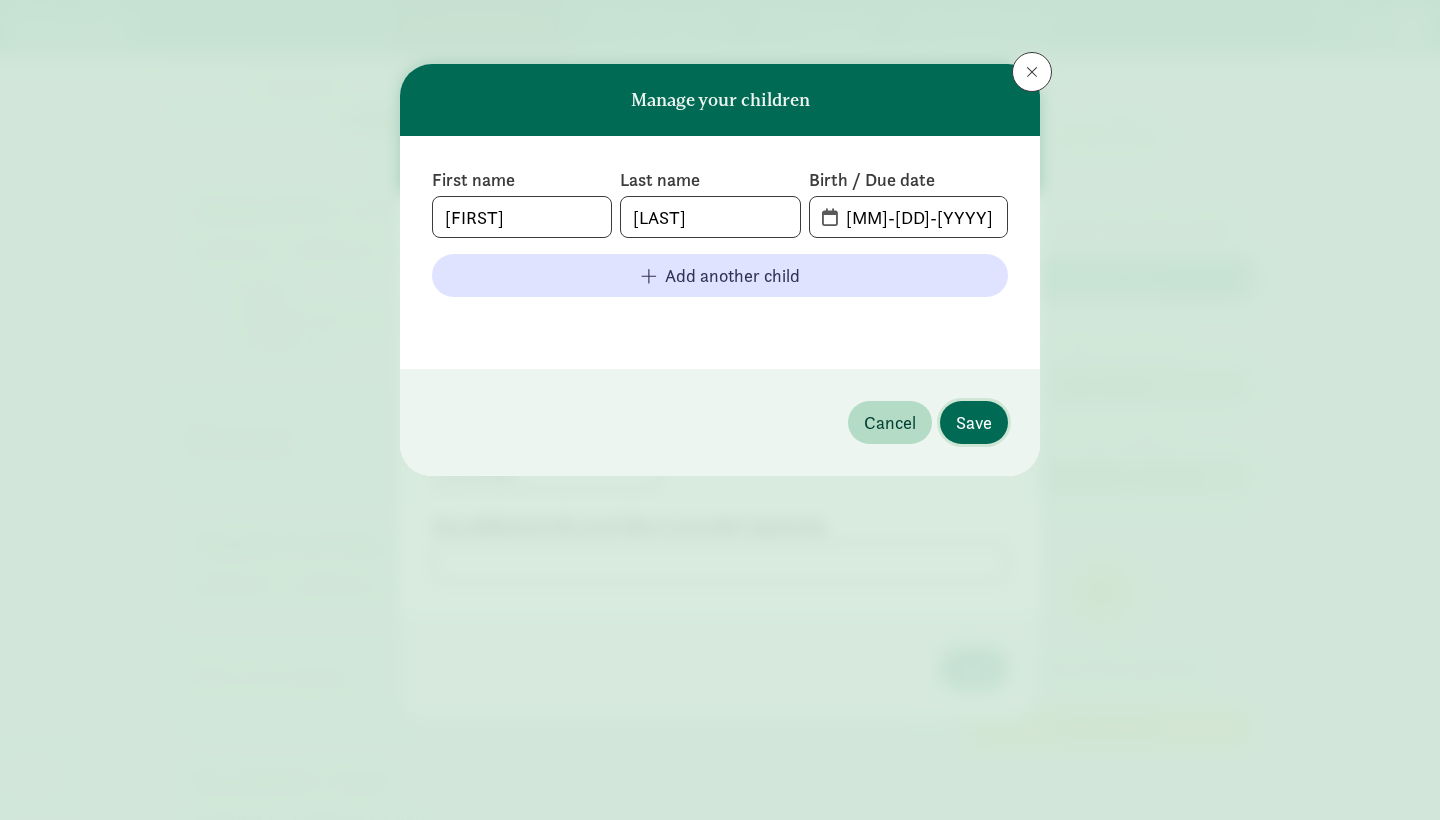 click on "Save" at bounding box center [974, 422] 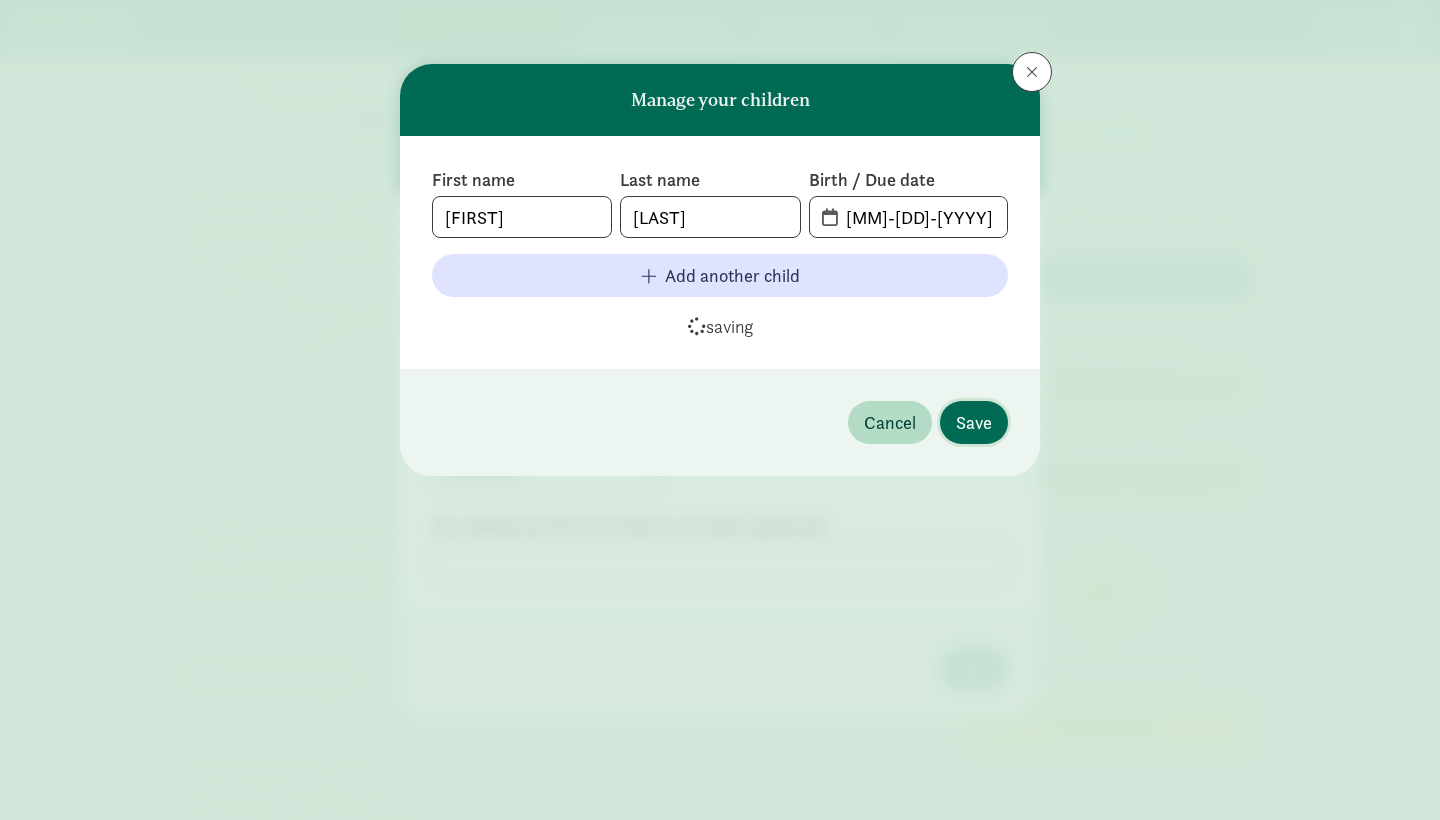 type 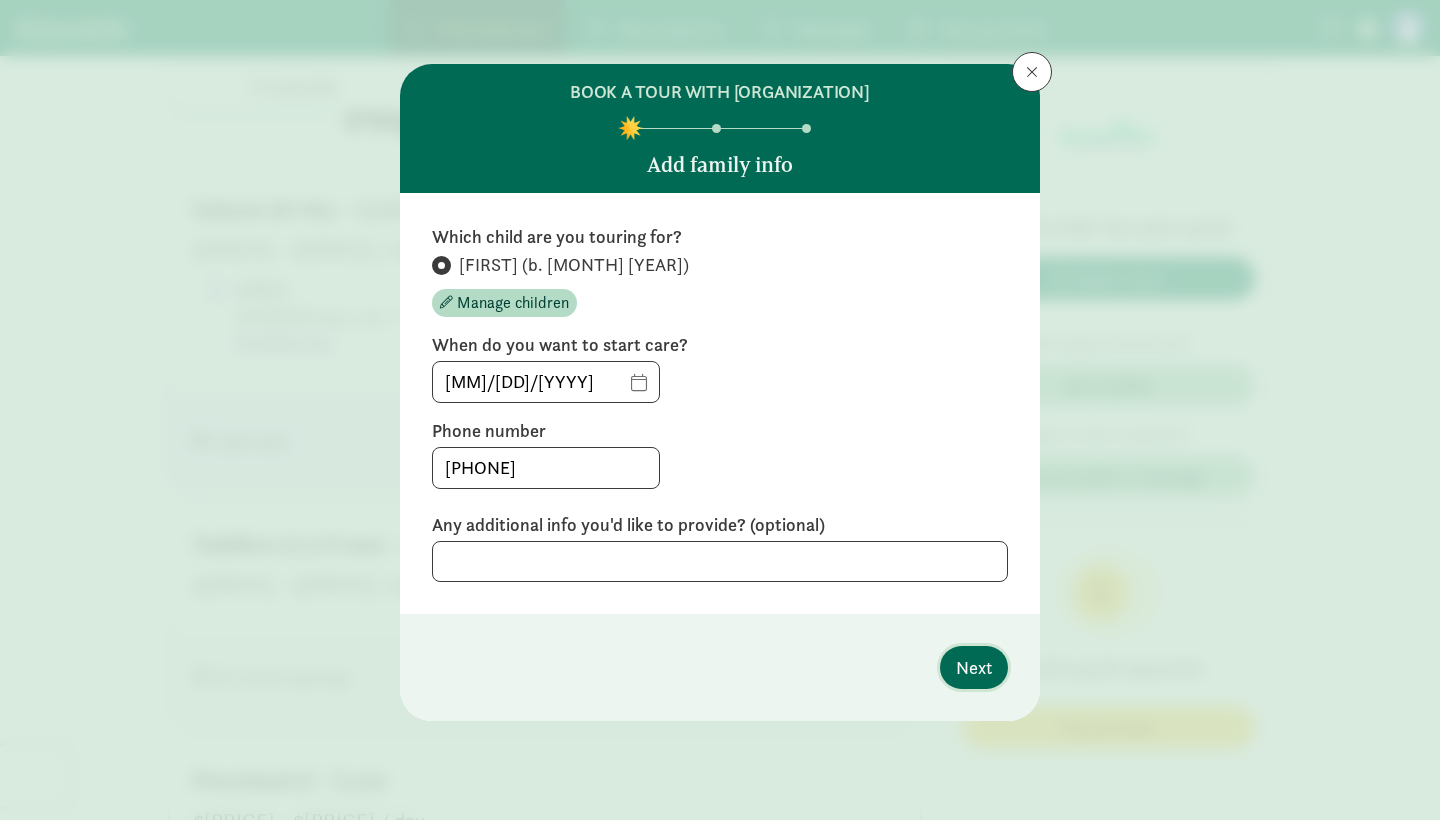 click on "Next" at bounding box center (974, 667) 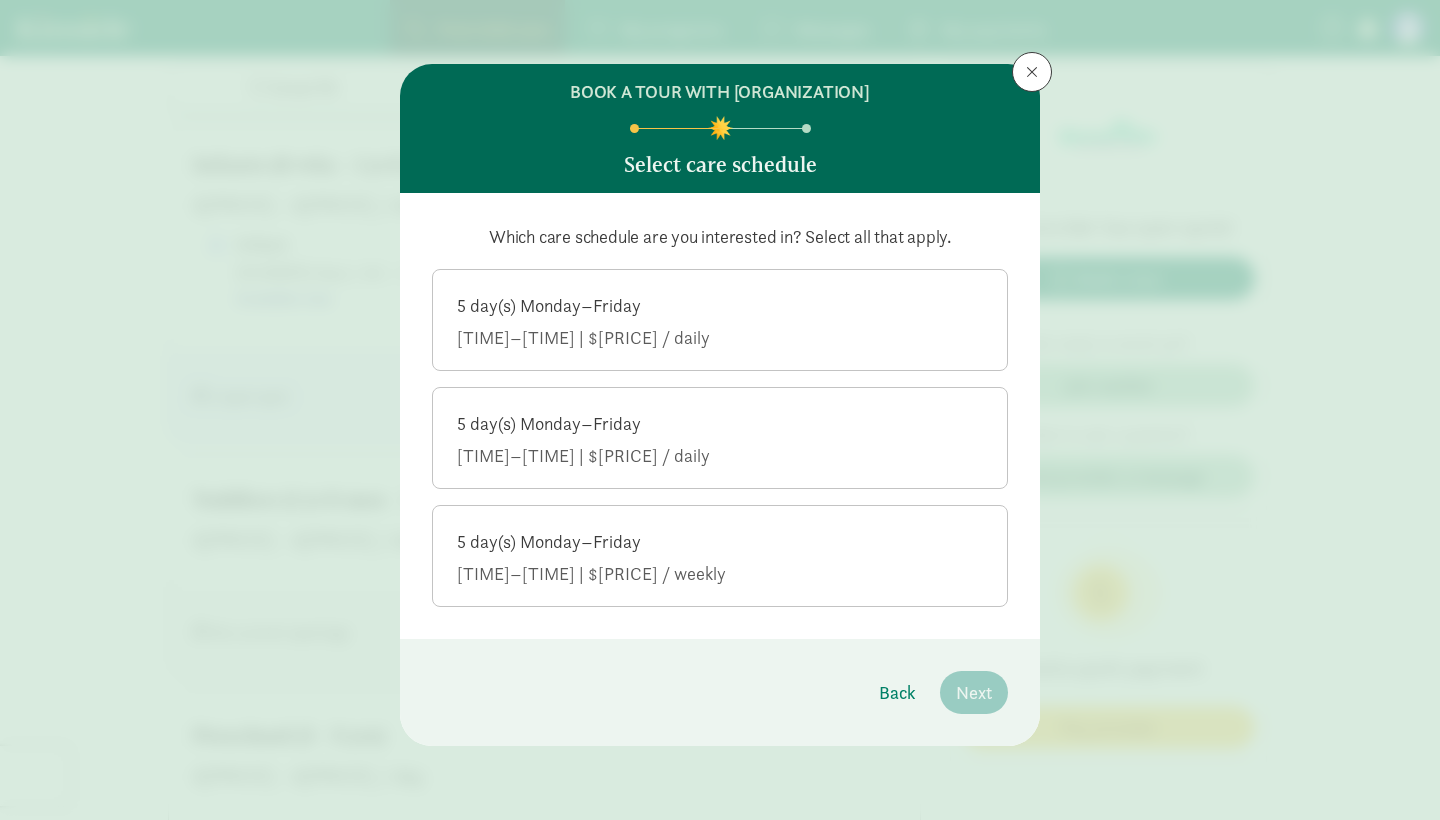 scroll, scrollTop: 1034, scrollLeft: 0, axis: vertical 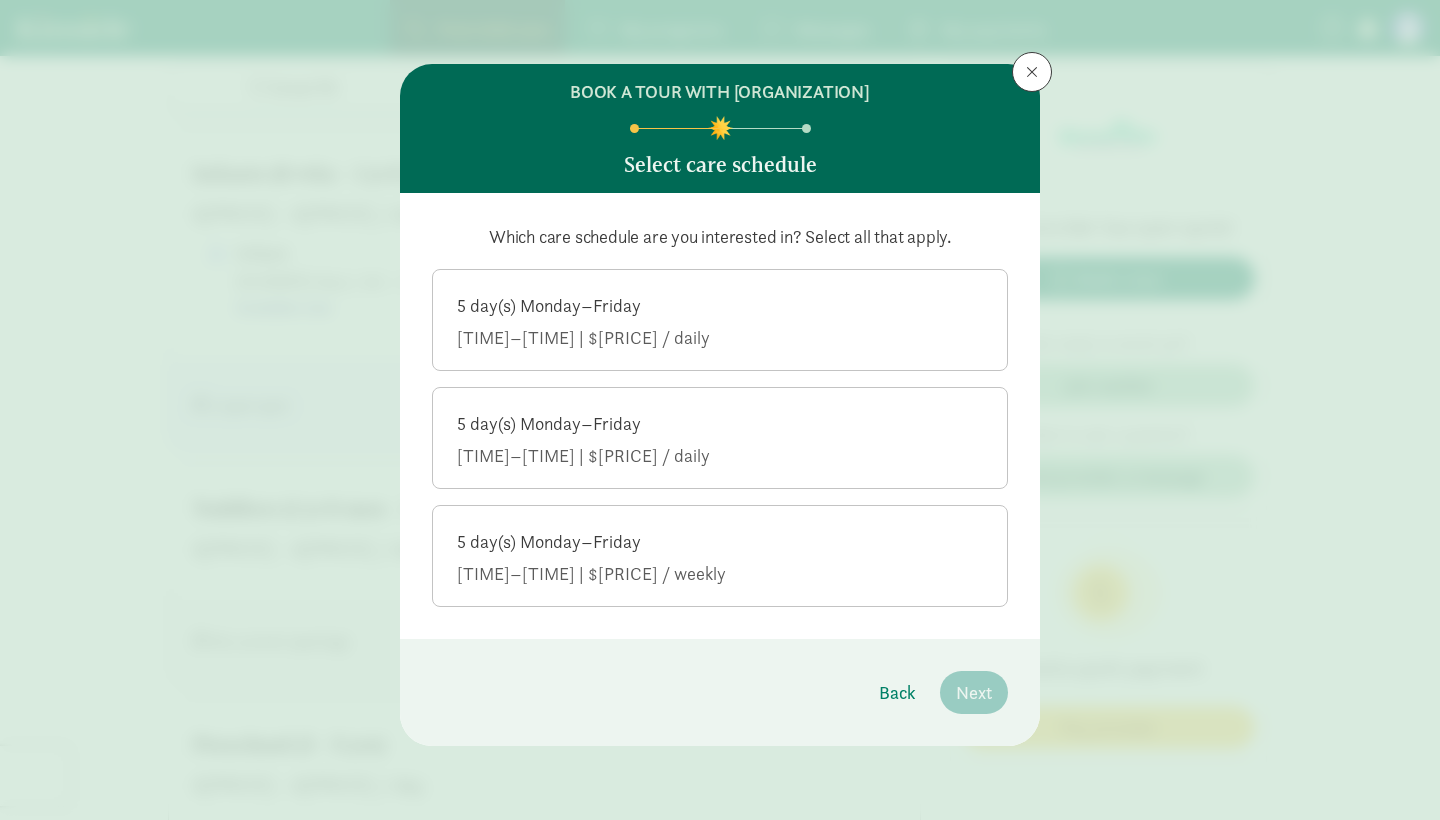 click on "5 day(s) Monday–Friday" 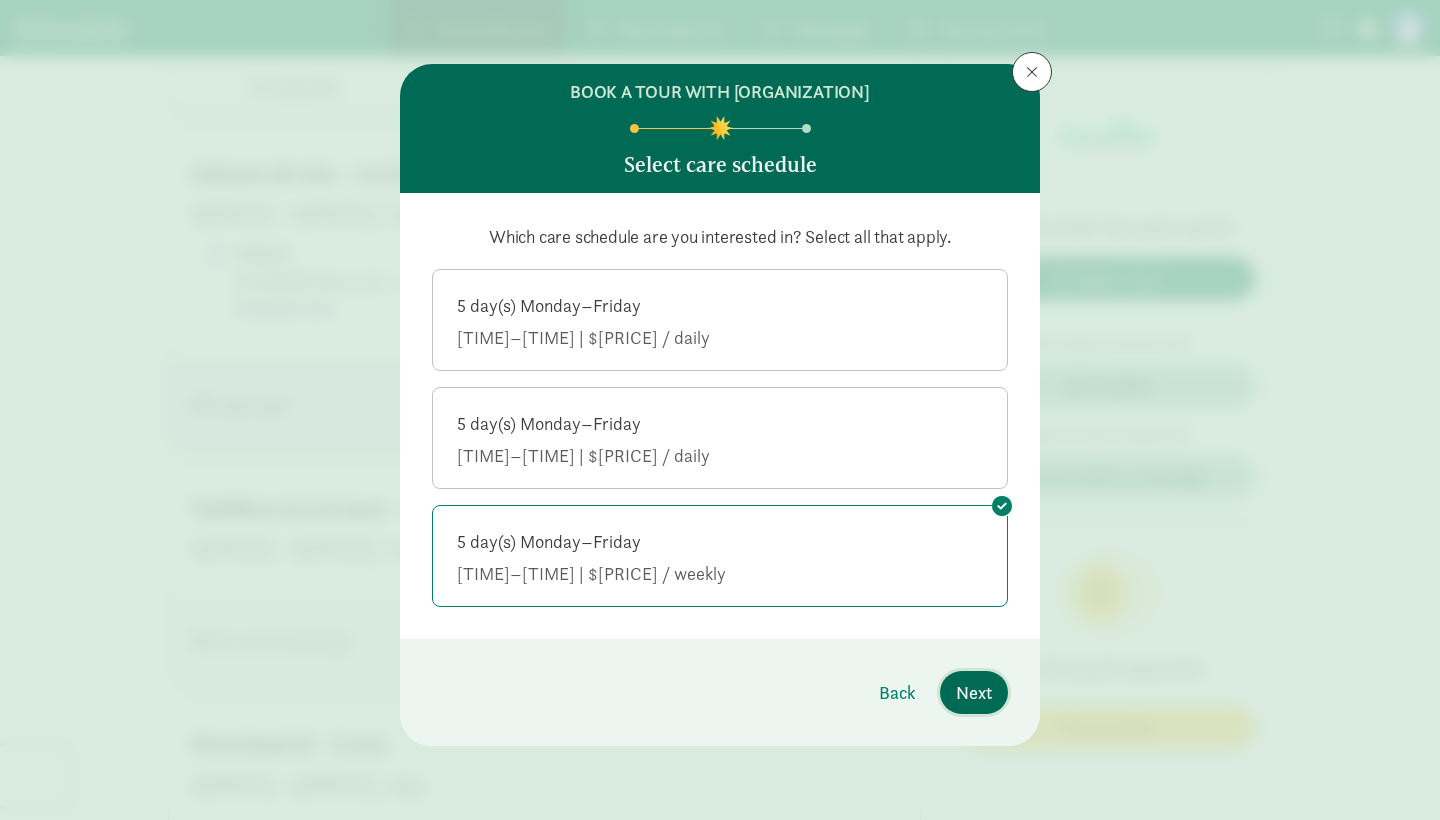 click on "Next" at bounding box center [974, 692] 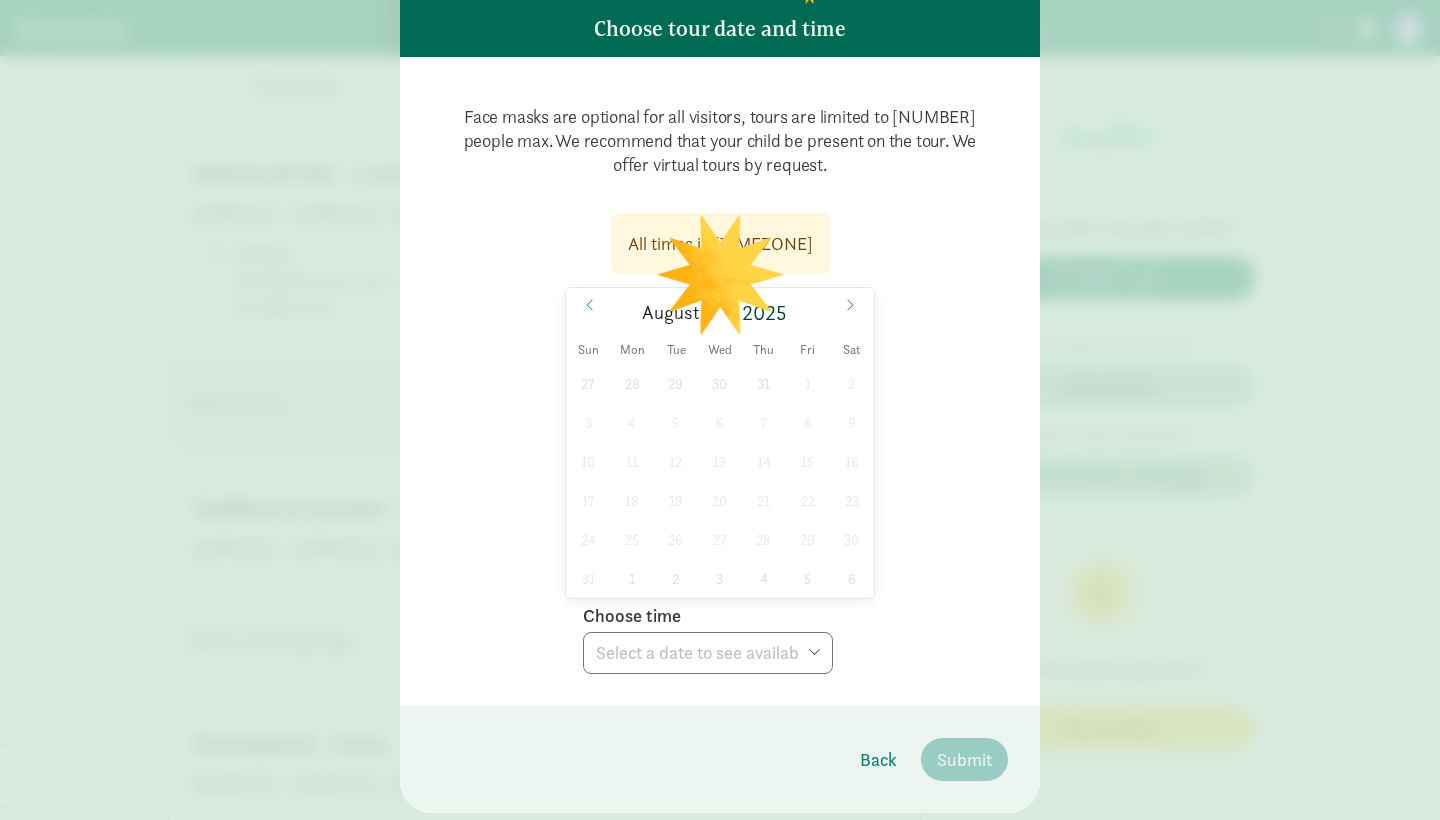 scroll, scrollTop: 143, scrollLeft: 0, axis: vertical 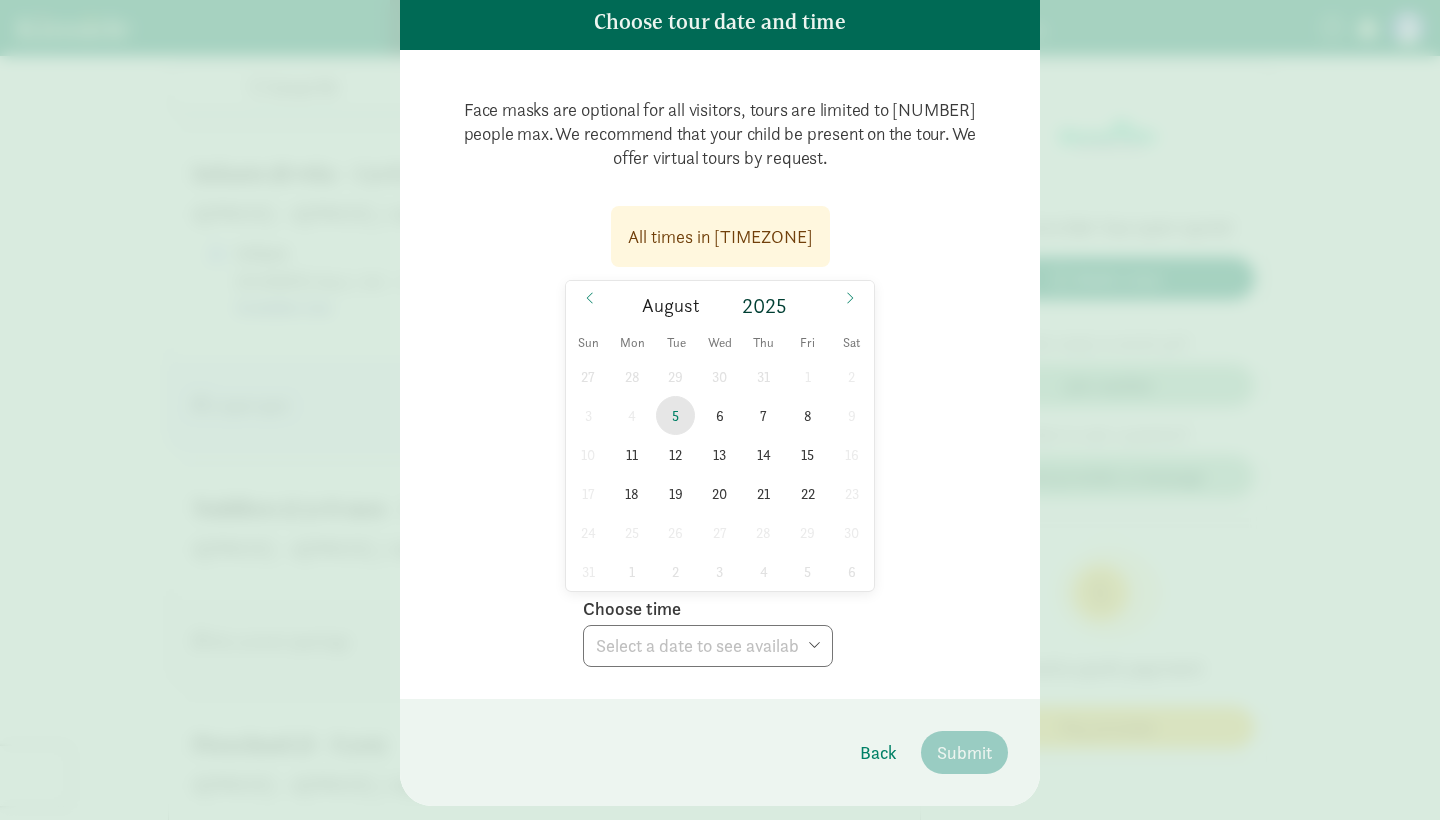 click on "5" at bounding box center (675, 415) 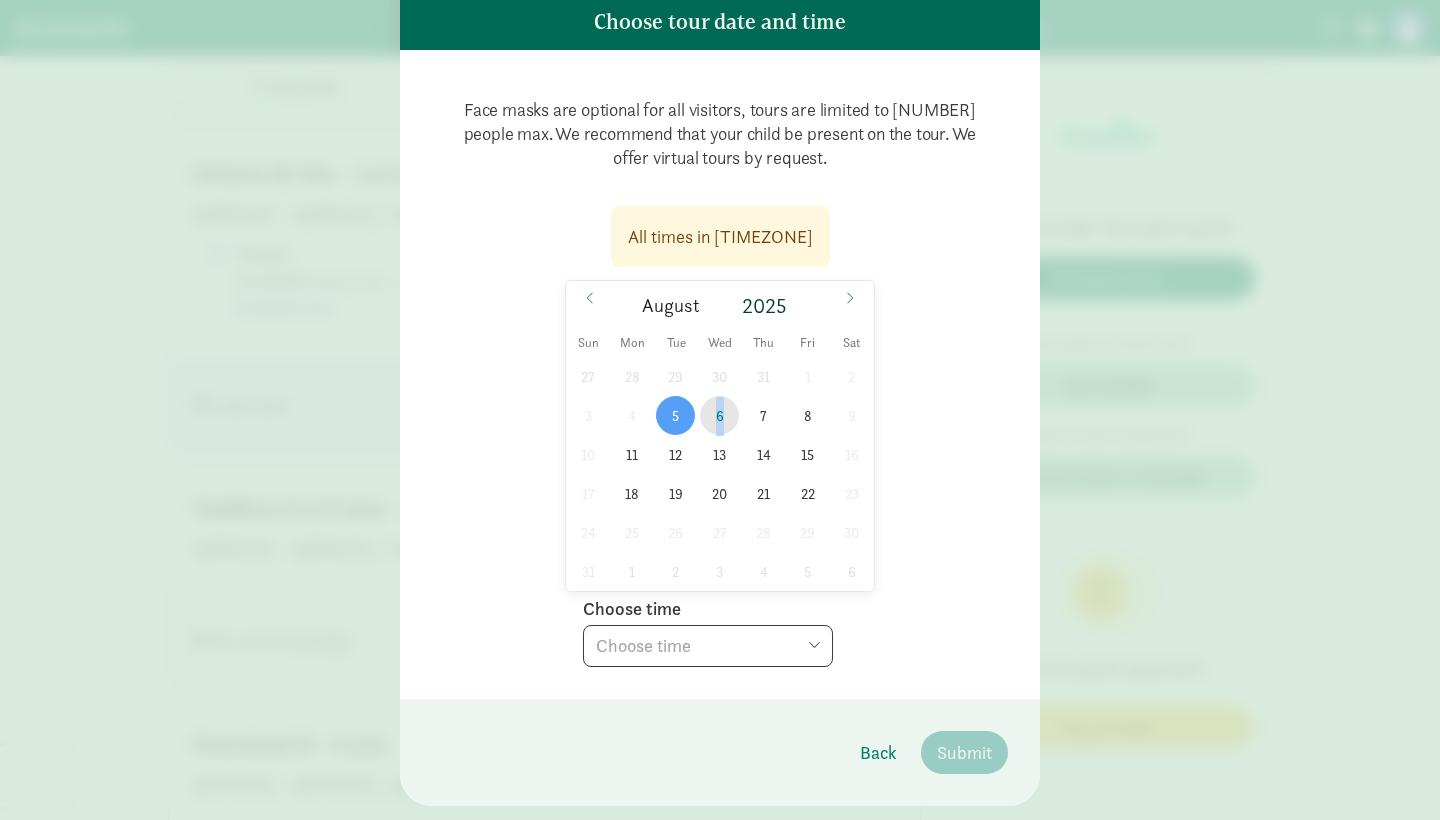 click on "6" at bounding box center [719, 415] 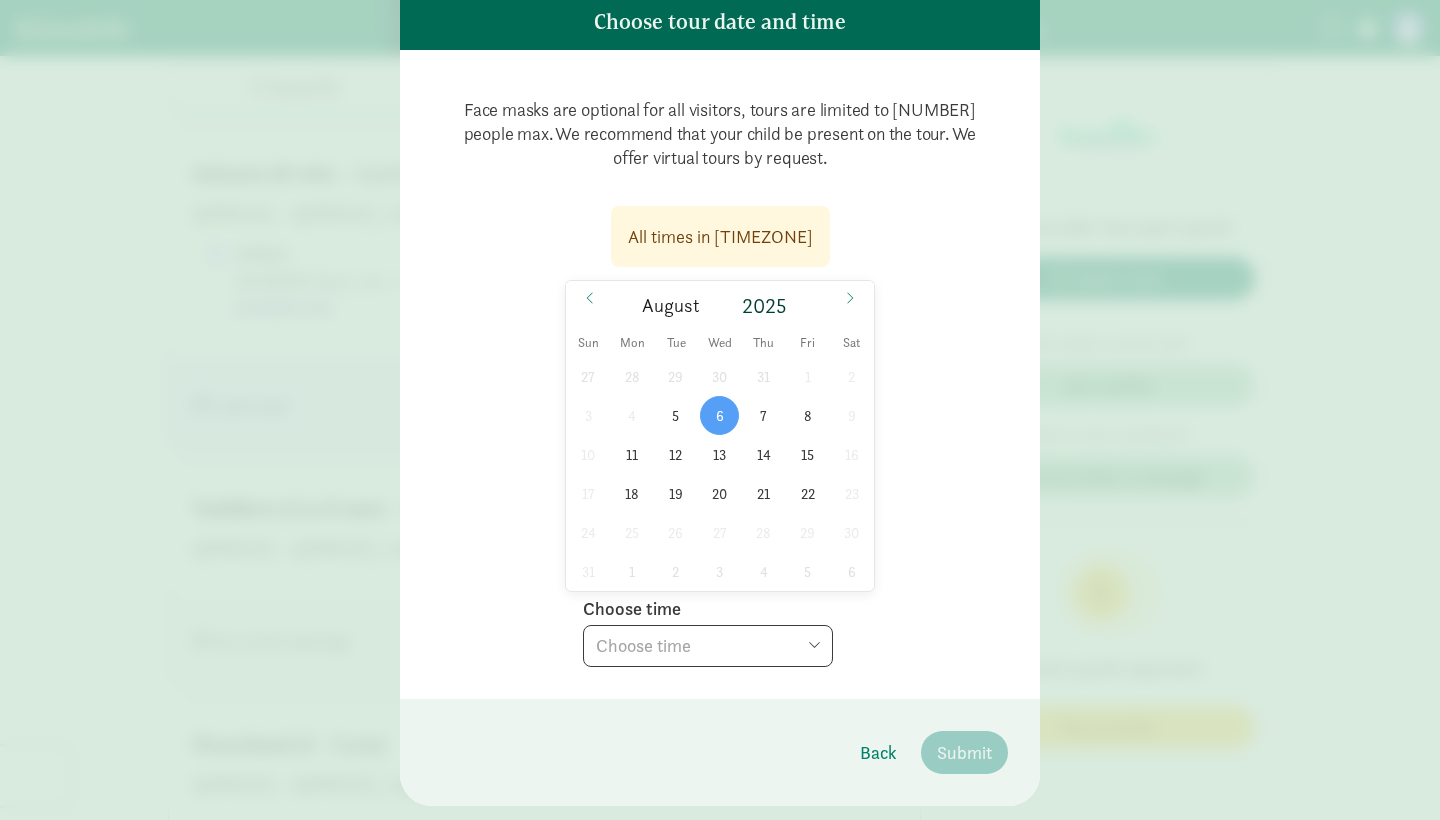 click on "Face masks are optional for all visitors, tours are limited to [NUMBER] people max. We recommend that your child be present on the tour. We offer virtual tours by request.        All times in [TIMEZONE]   [MM]/[DD]/[YYYY] [MONTH]  [YYYY]
Sun Mon Tue Wed Thu Fri Sat
[NUMBER] [NUMBER] [NUMBER] [NUMBER] [NUMBER] [NUMBER] [NUMBER] [NUMBER] [NUMBER] [NUMBER] [NUMBER] [NUMBER] [NUMBER] [NUMBER] [NUMBER] [NUMBER] [NUMBER] [NUMBER] [NUMBER] [NUMBER] [NUMBER] [NUMBER] [NUMBER] [NUMBER] [NUMBER] [NUMBER] [NUMBER] [NUMBER] [NUMBER] [NUMBER] [NUMBER] [NUMBER] [NUMBER] [NUMBER] [NUMBER] [NUMBER] [NUMBER] [NUMBER] [NUMBER] [NUMBER] [NUMBER] [NUMBER] [NUMBER] [NUMBER] [NUMBER]   Choose time    Choose time   [TIME]  [TIME]  [TIME]" at bounding box center [720, 374] 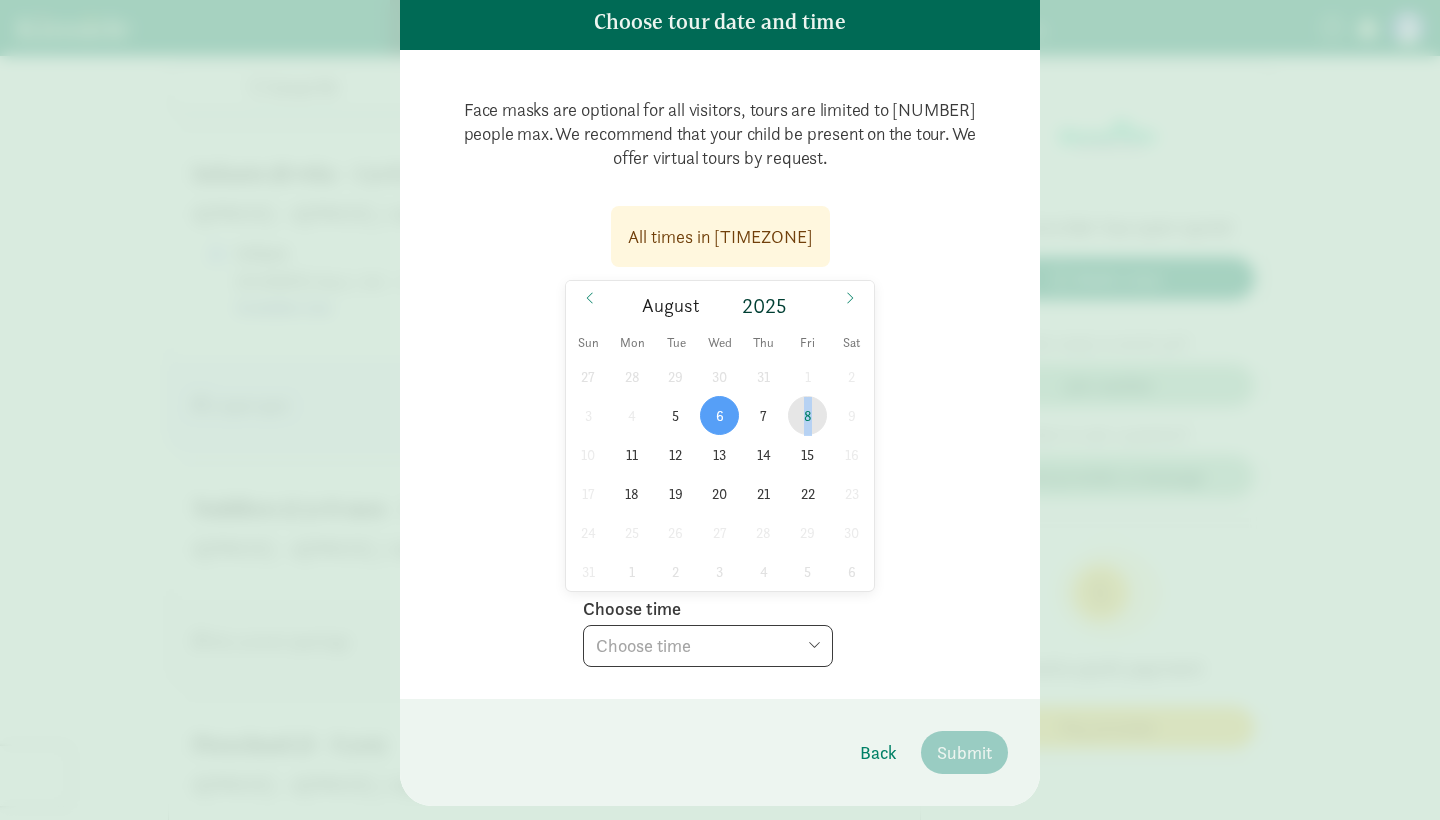 click on "8" at bounding box center [807, 415] 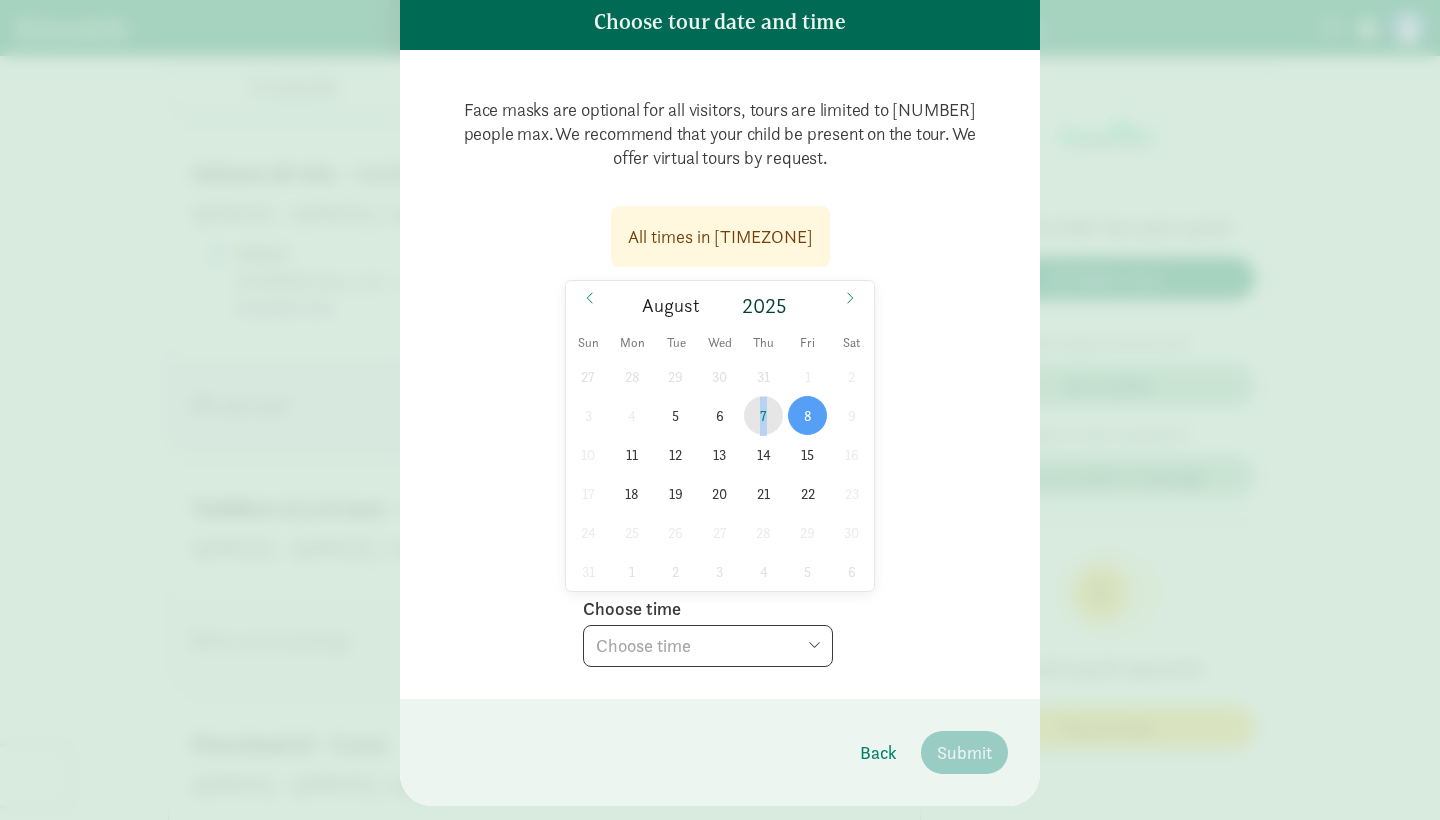 click on "7" at bounding box center [763, 415] 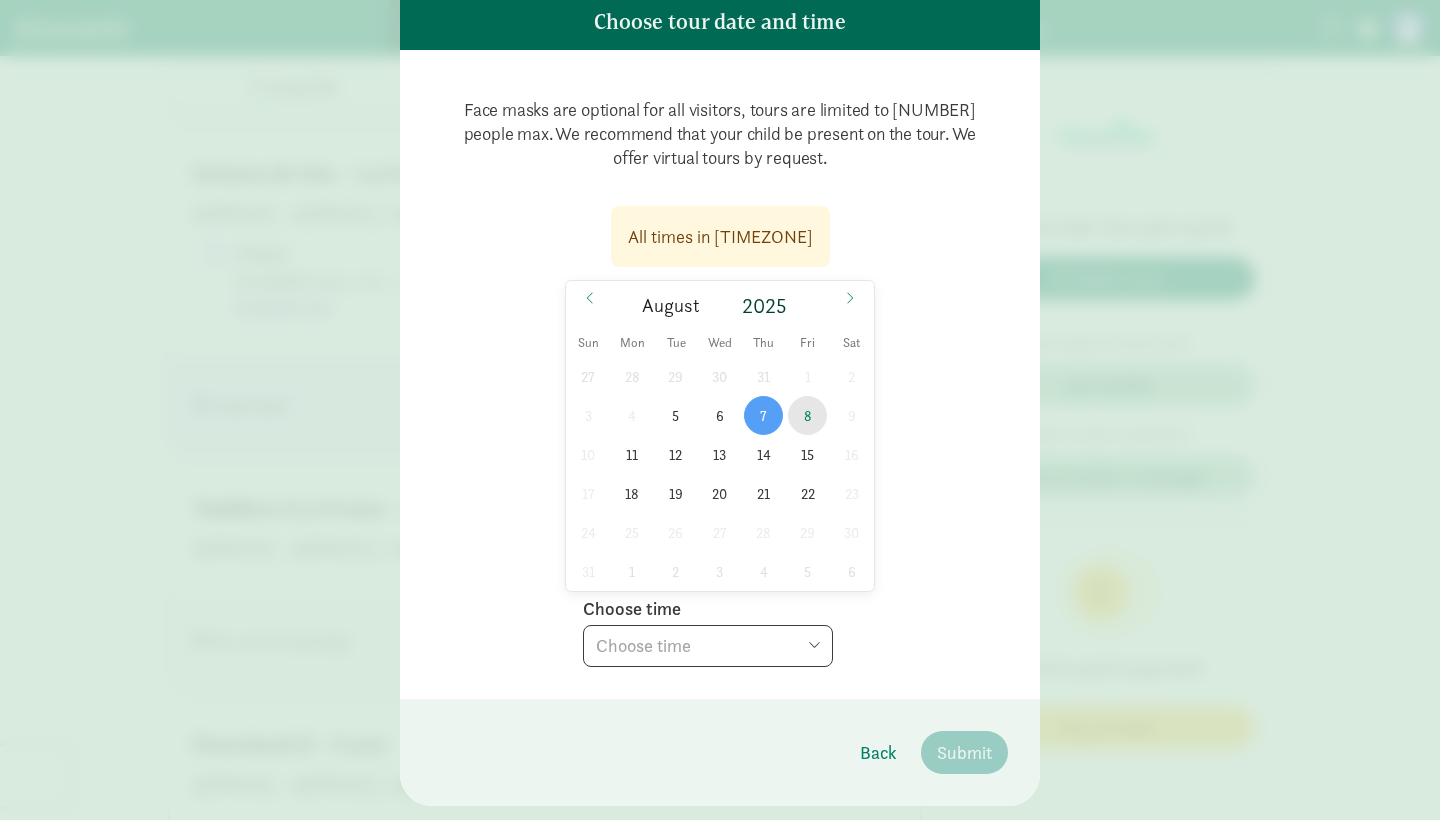click on "8" at bounding box center (807, 415) 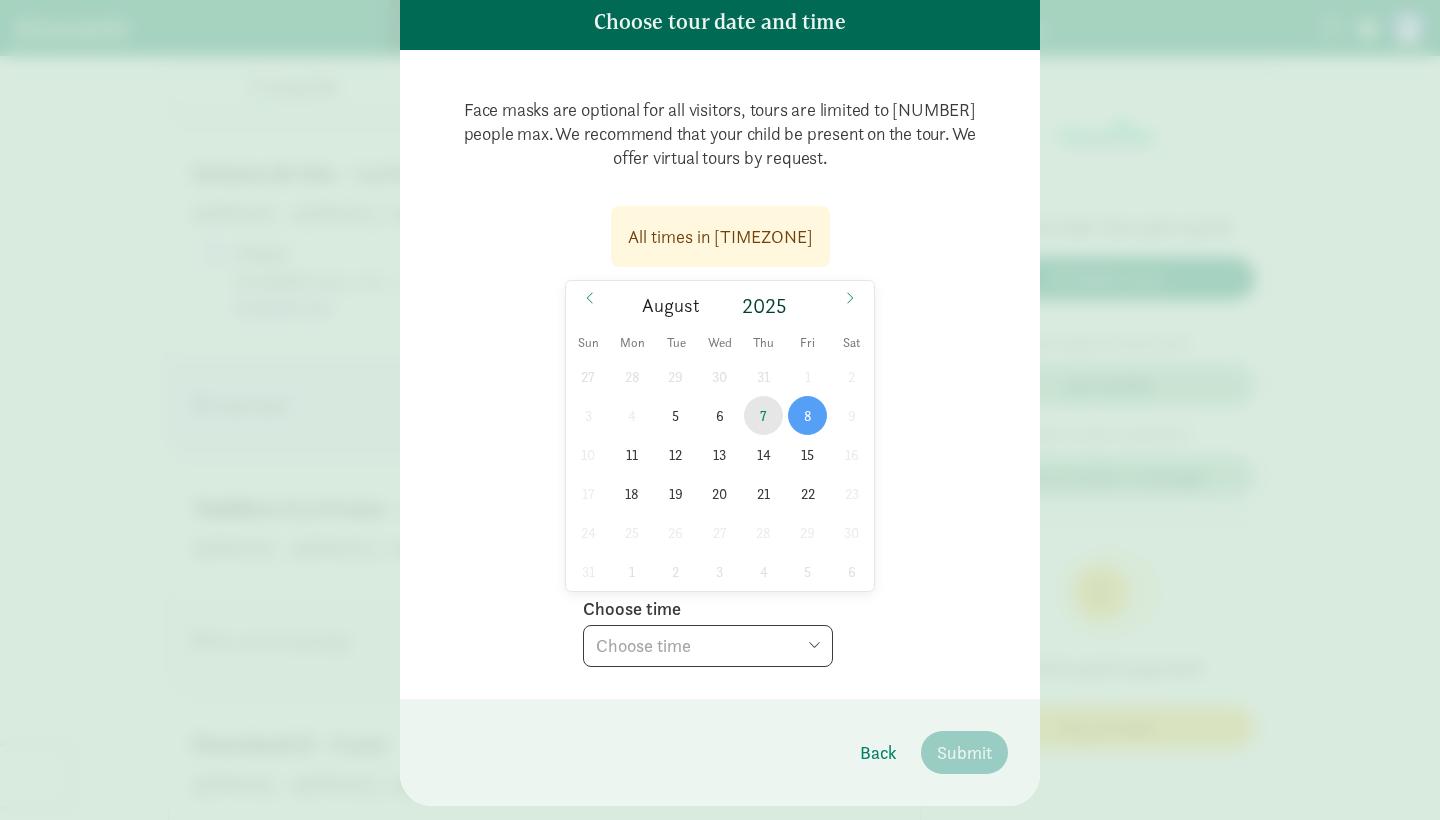 click on "7" at bounding box center [763, 415] 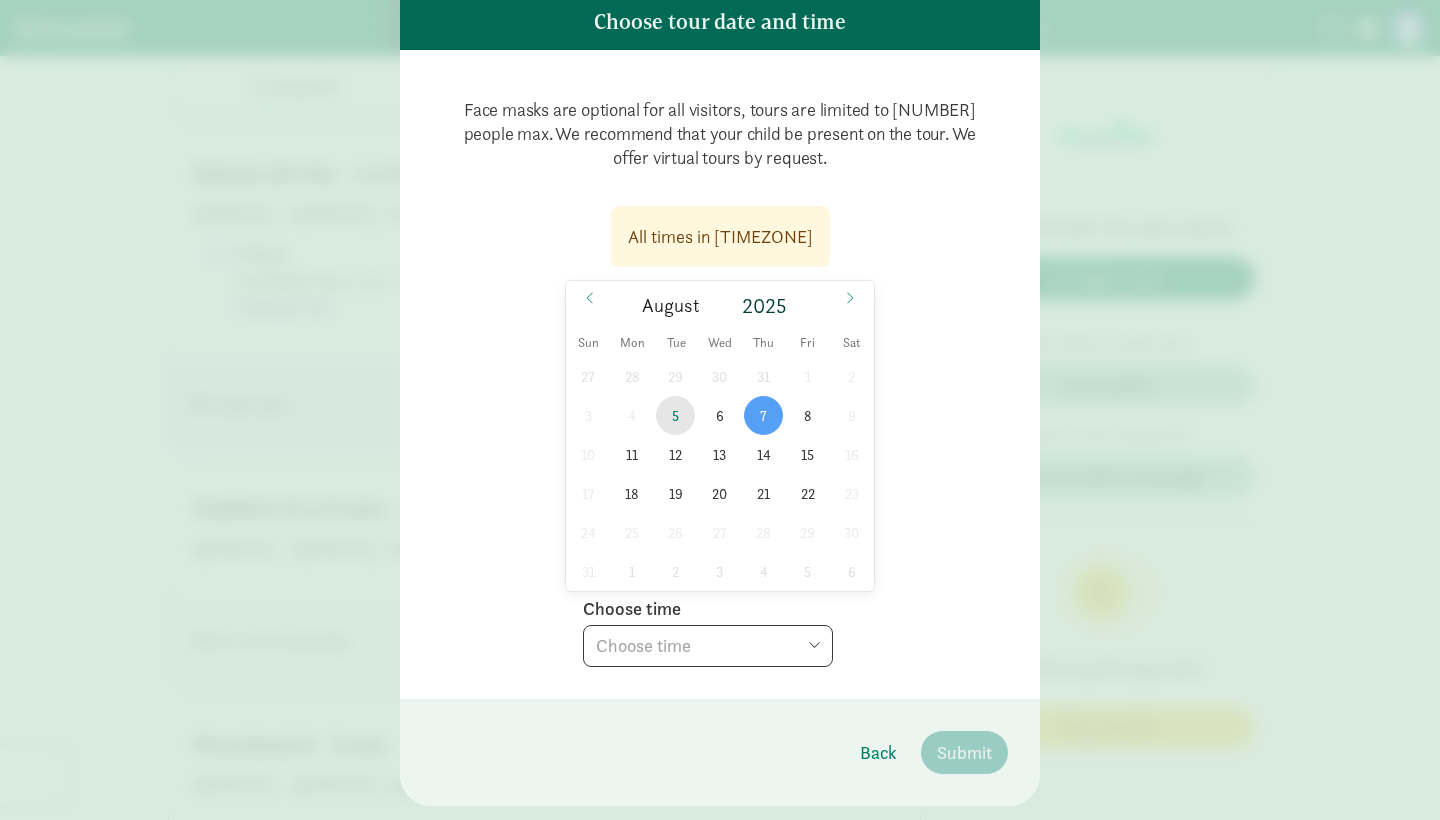 click on "5" at bounding box center (675, 415) 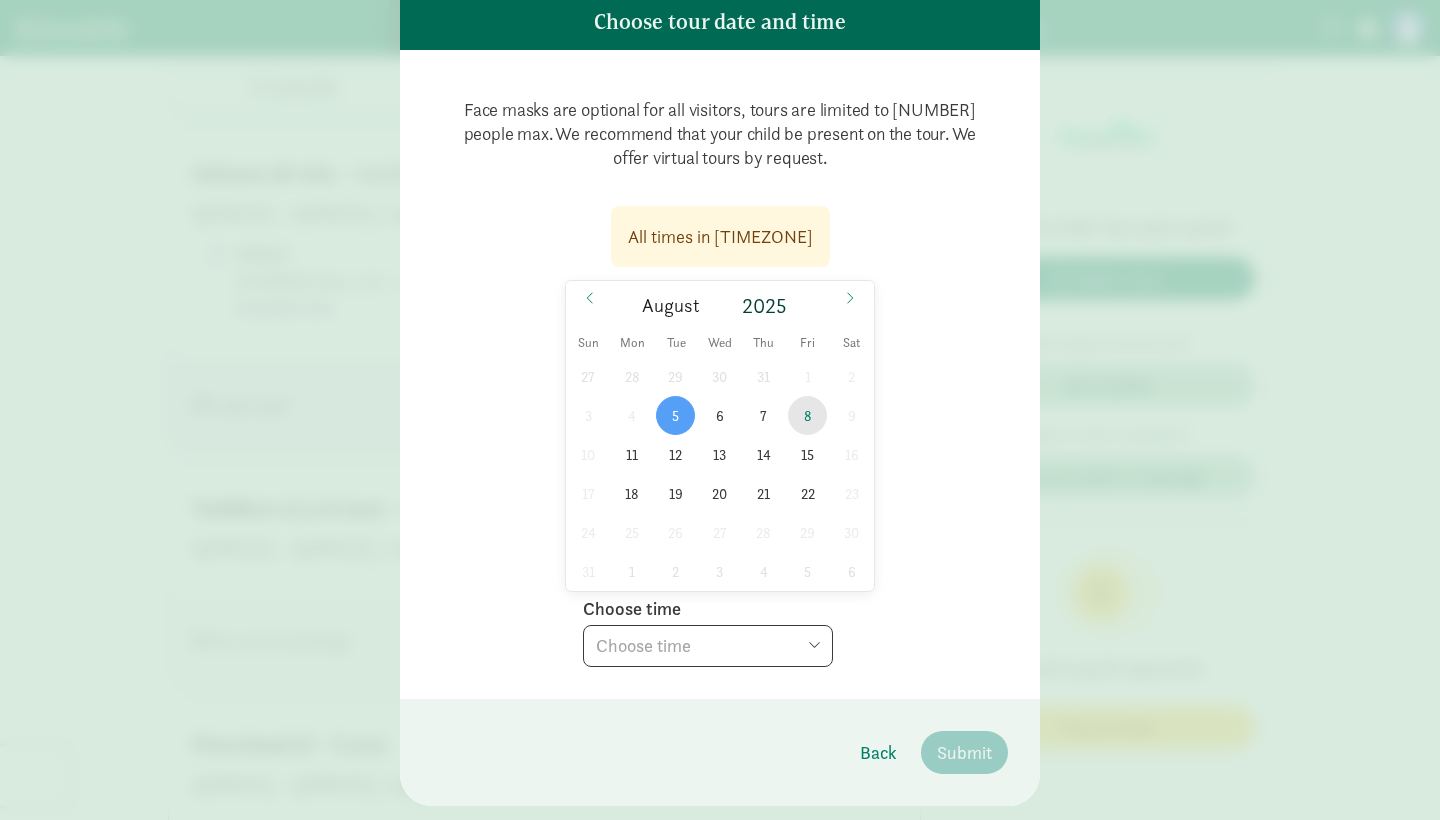 click on "8" at bounding box center (807, 415) 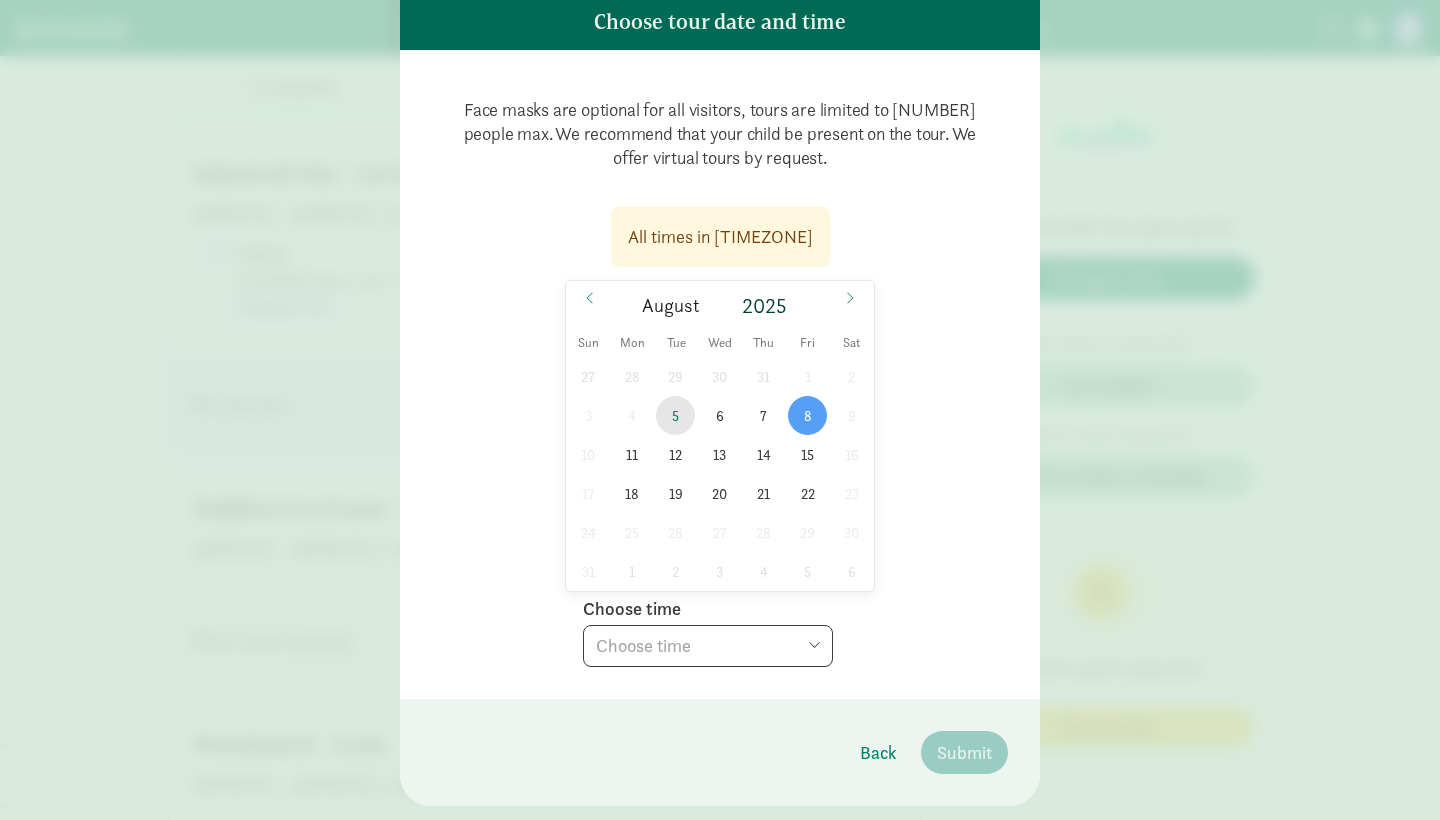 click on "5" at bounding box center [675, 415] 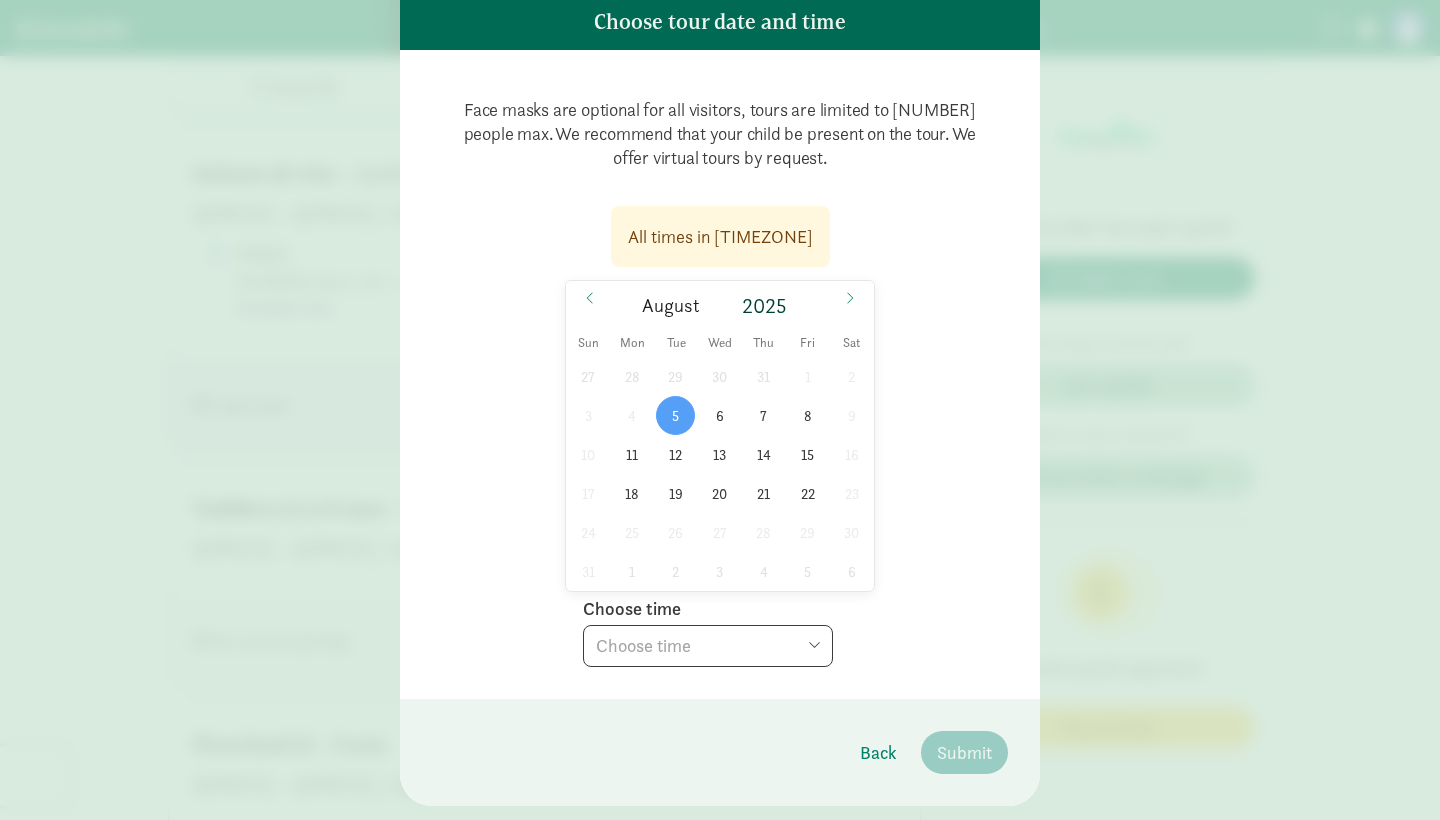 click on "5" at bounding box center [675, 415] 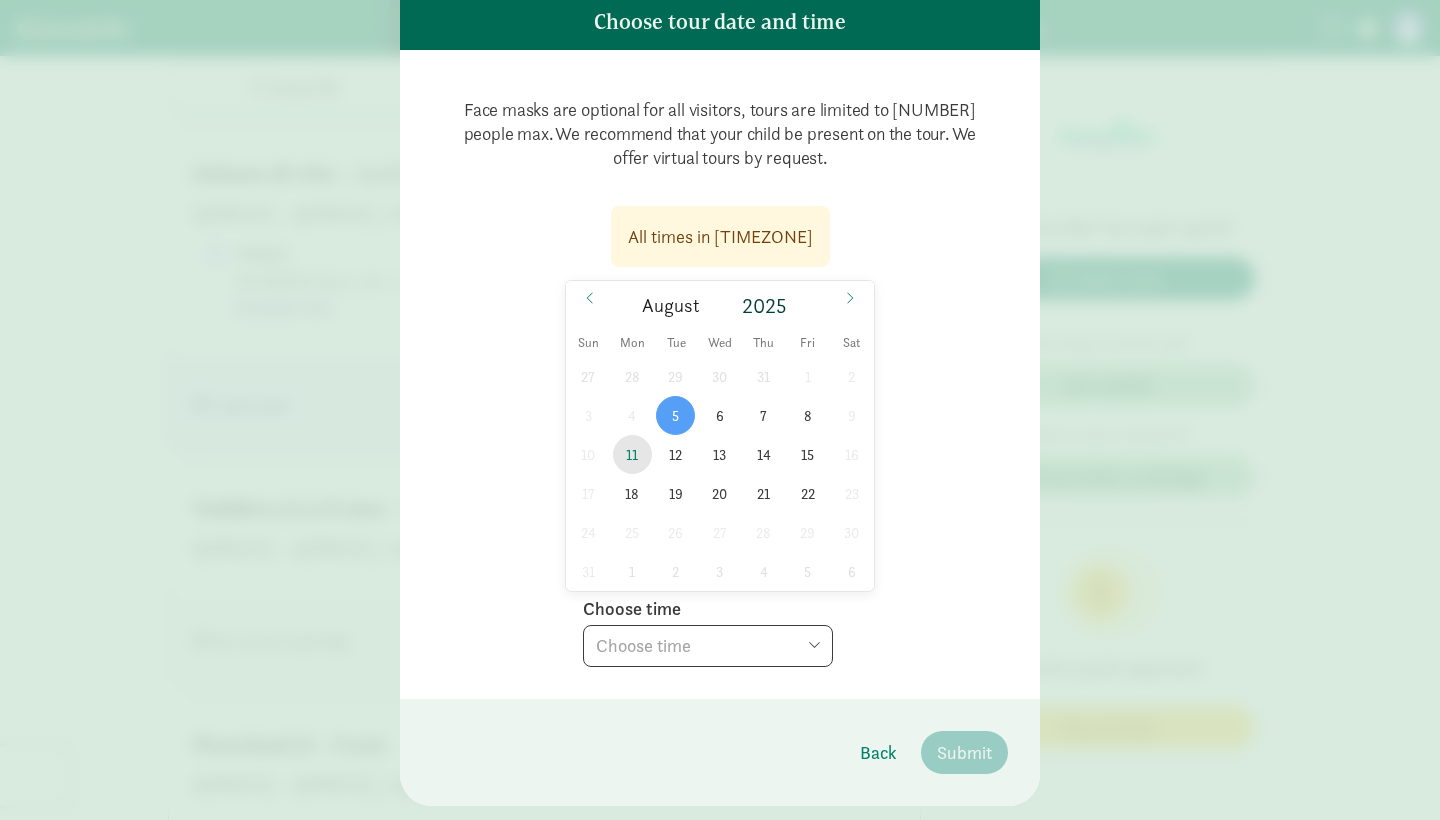 click on "11" at bounding box center [632, 454] 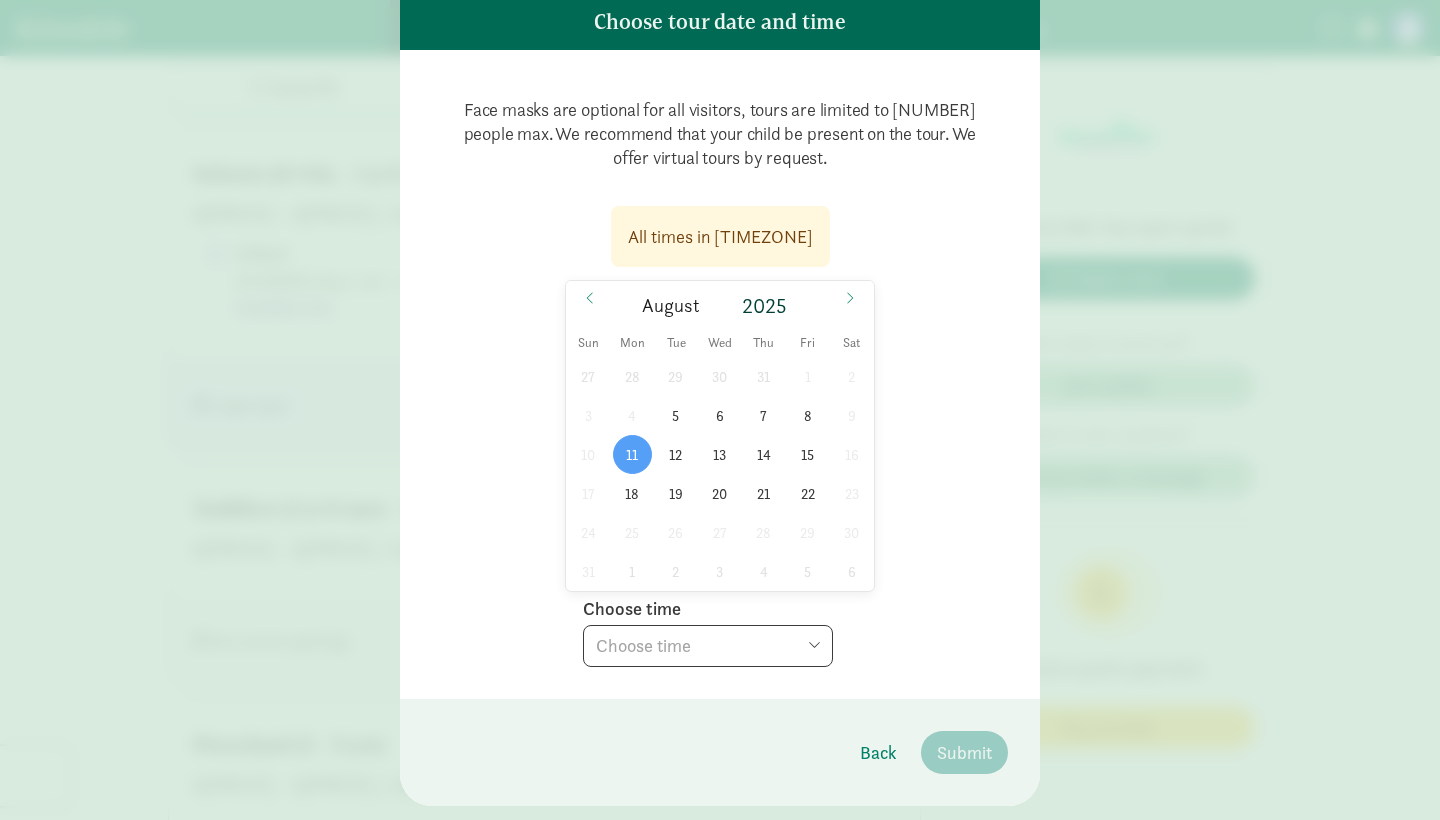 click on "11" at bounding box center [632, 454] 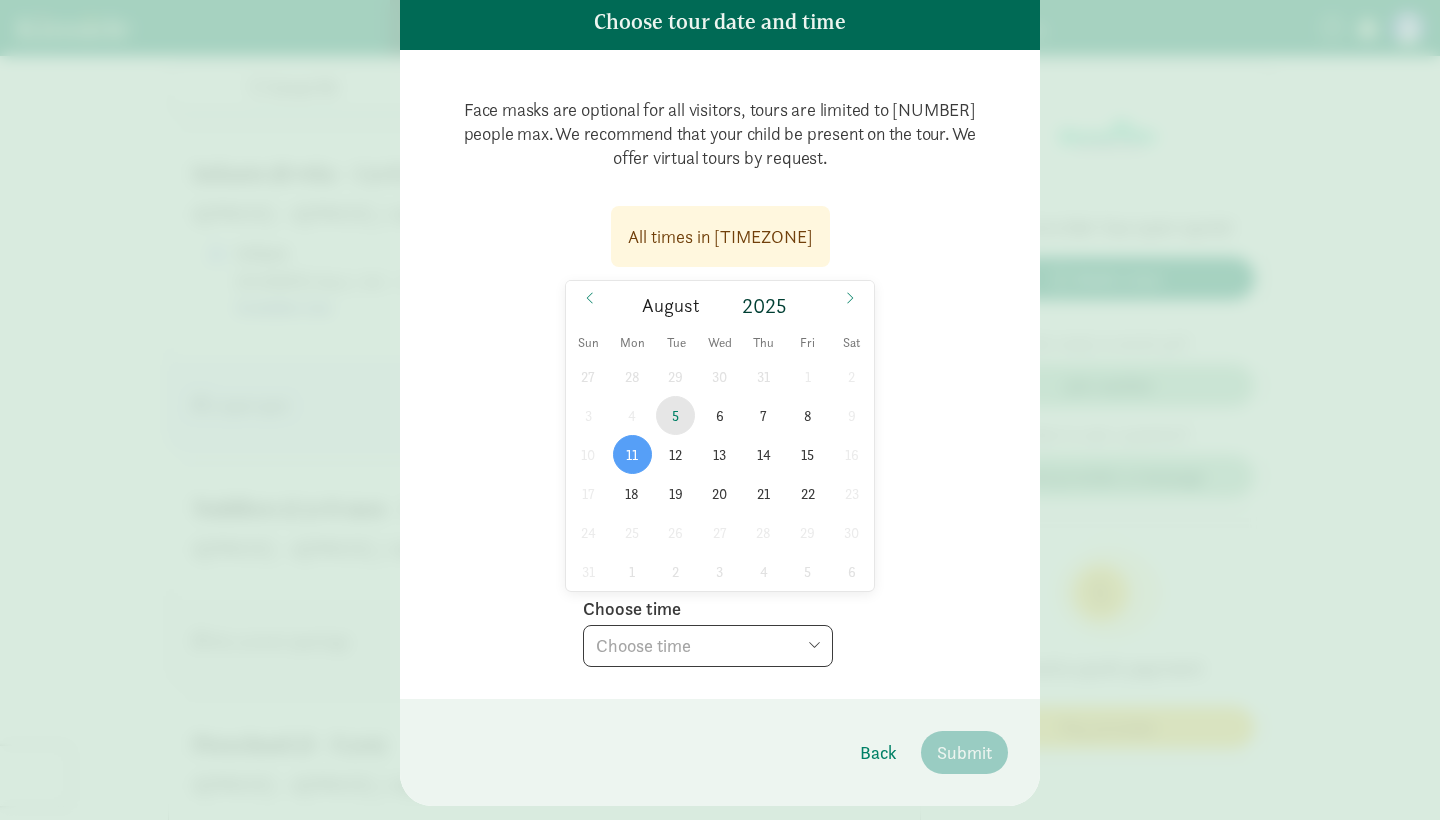 click on "5" at bounding box center (675, 415) 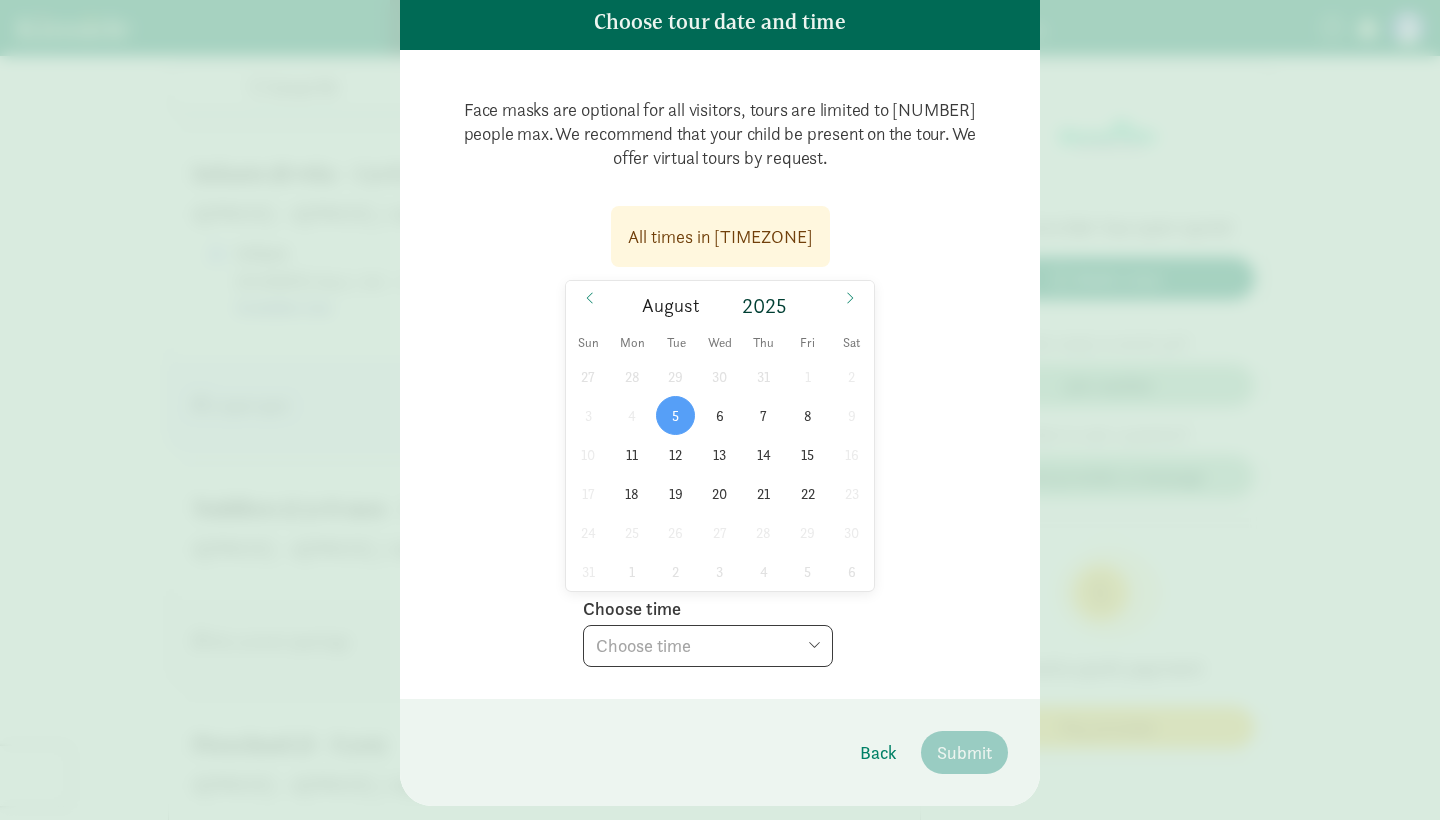 select on "[DATE]T[TIME].[MILLISECONDS]-[OFFSET]" 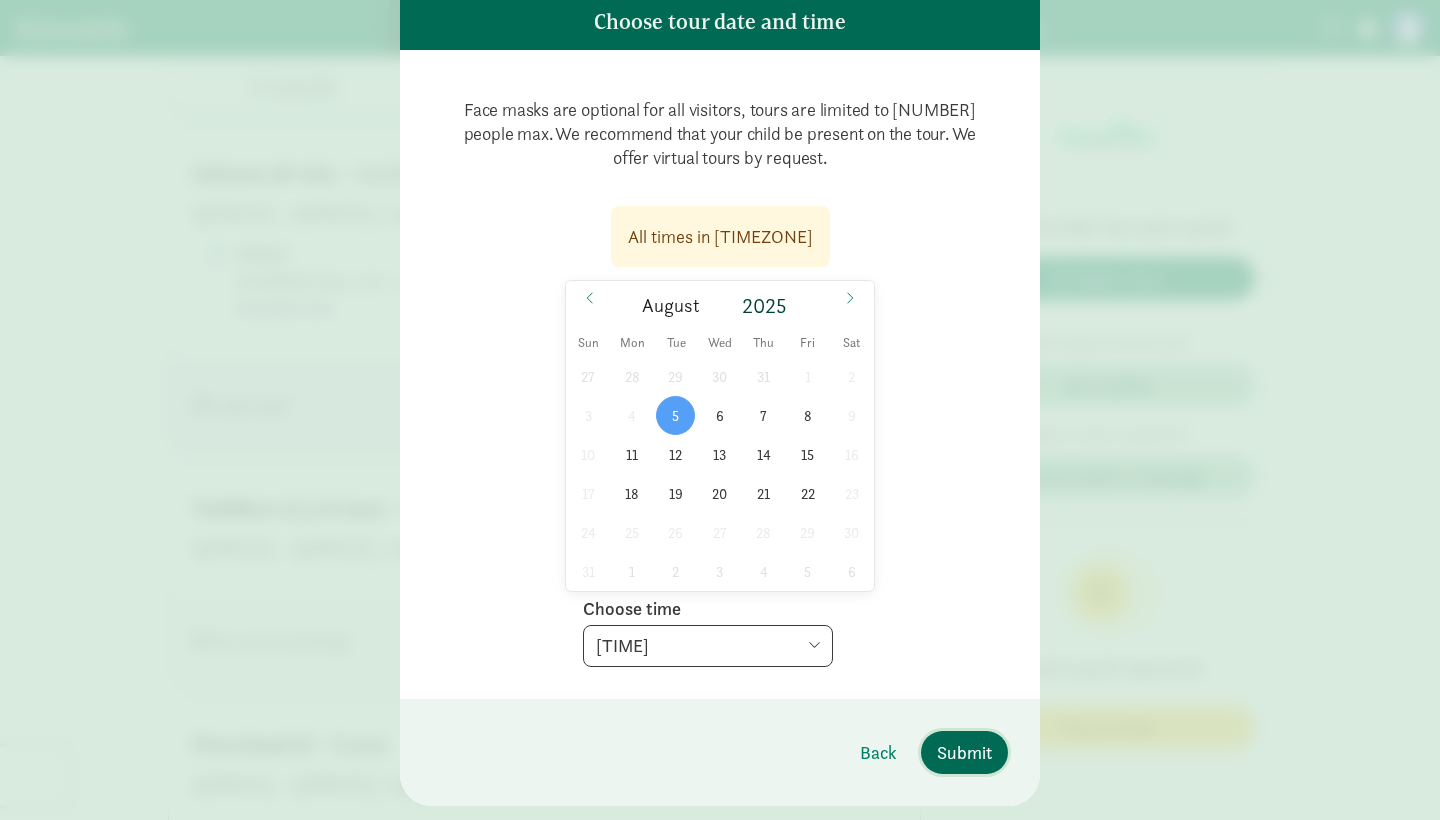 click on "Submit" at bounding box center [964, 752] 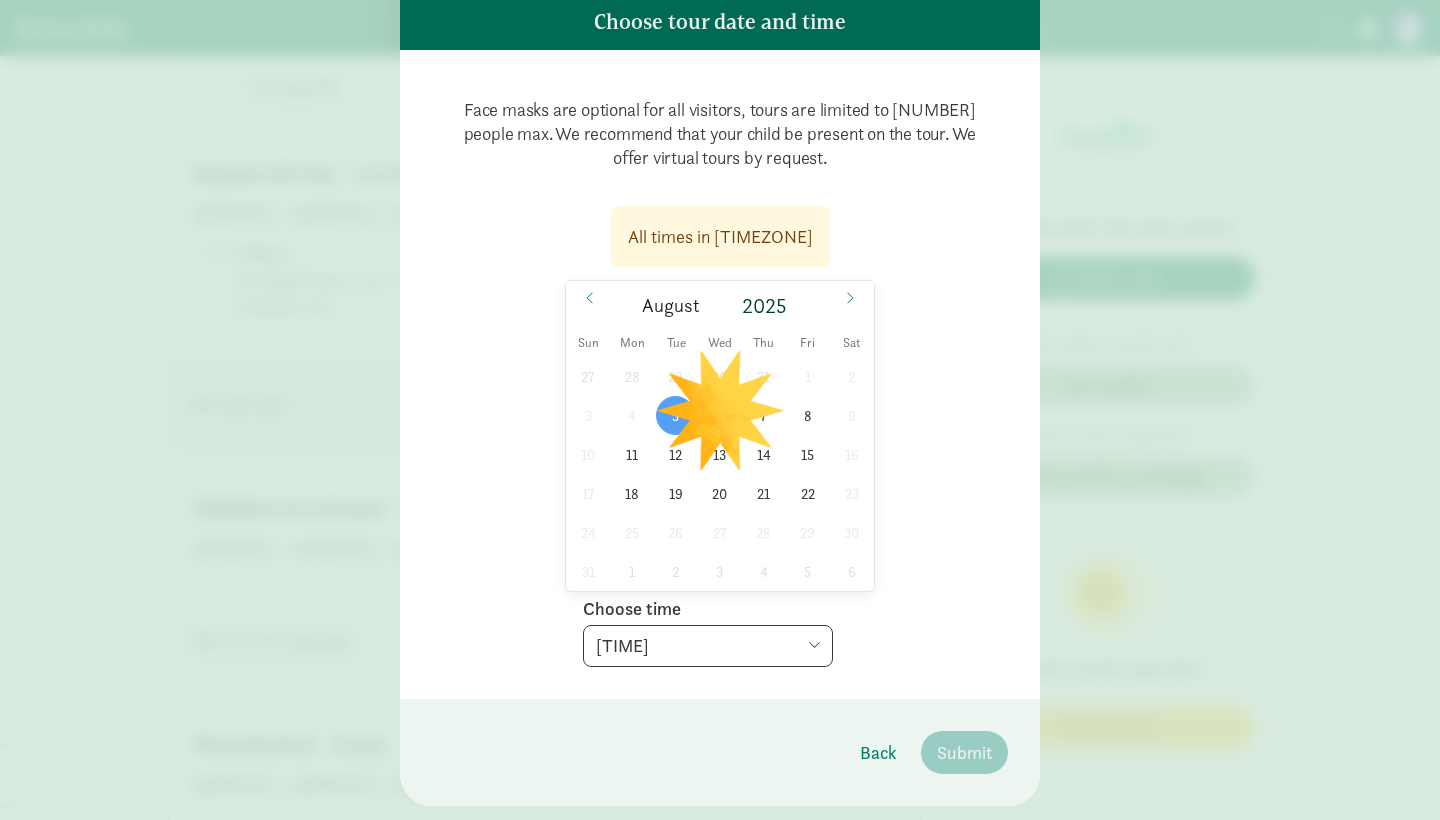 scroll, scrollTop: 0, scrollLeft: 0, axis: both 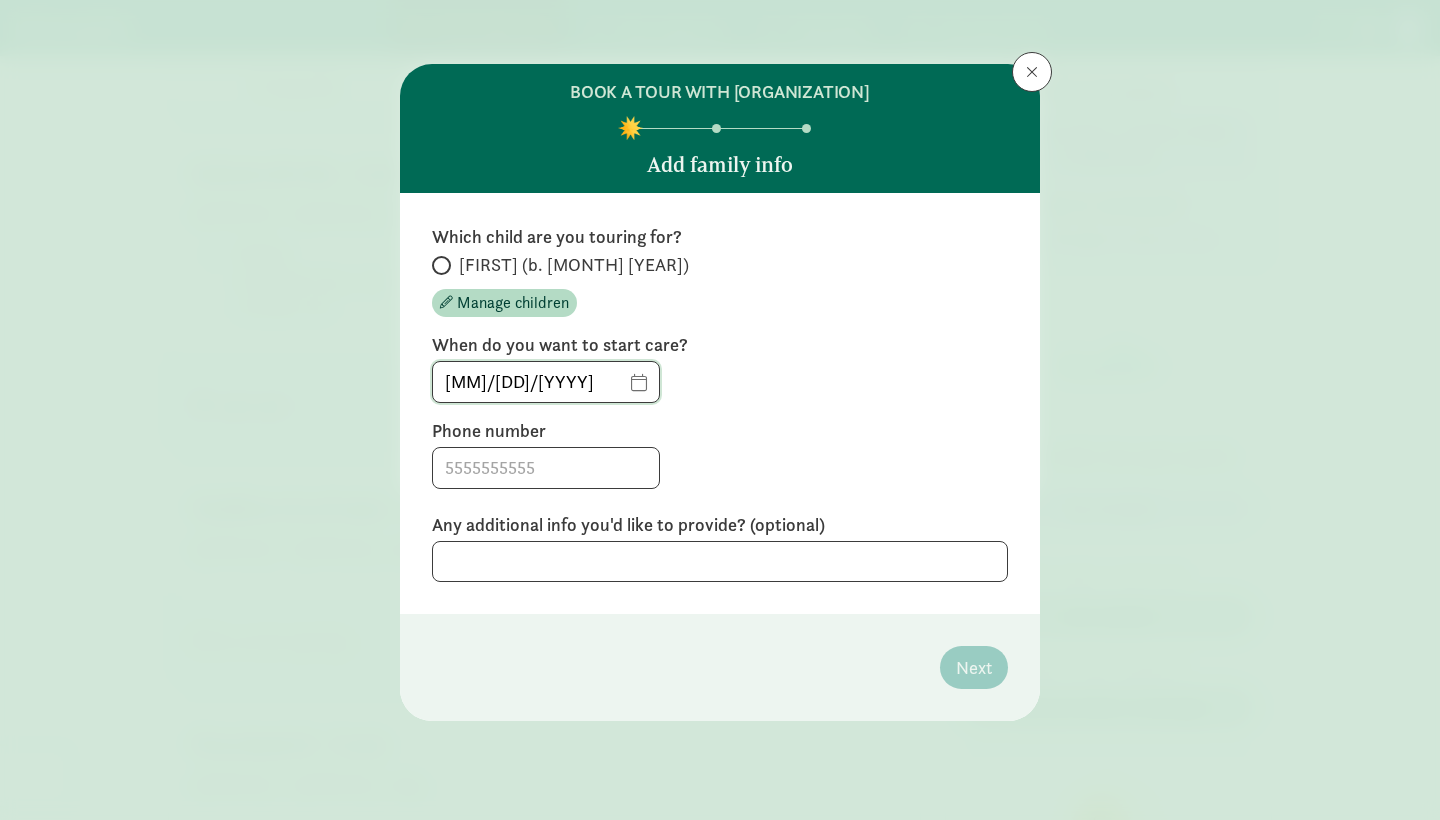 click on "Find child care
Find
My programs
Programs
Messages
Messages
My payments
Pay                                   ‹   ›   ×
[ORGANIZATION]
[RATING]  -
[NUMBER] reviews
Open spots!
‹   ›   ×
[ORGANIZATION] is [CITY]’s newest up-and-coming early childcare center. [ORGANIZATION] ECC will provide care for infants to [NUMBER] years of age.
Summer Camp will serve ages [NUMBER] -[NUMBER].
Center
Full time
Part time
Full day
Early drop-off
Late pickup
Evening care
Great fit!       Maybe       Not a fit
[NUMBER] weeks - [NUMBER] years old
STEM" at bounding box center (720, 1301) 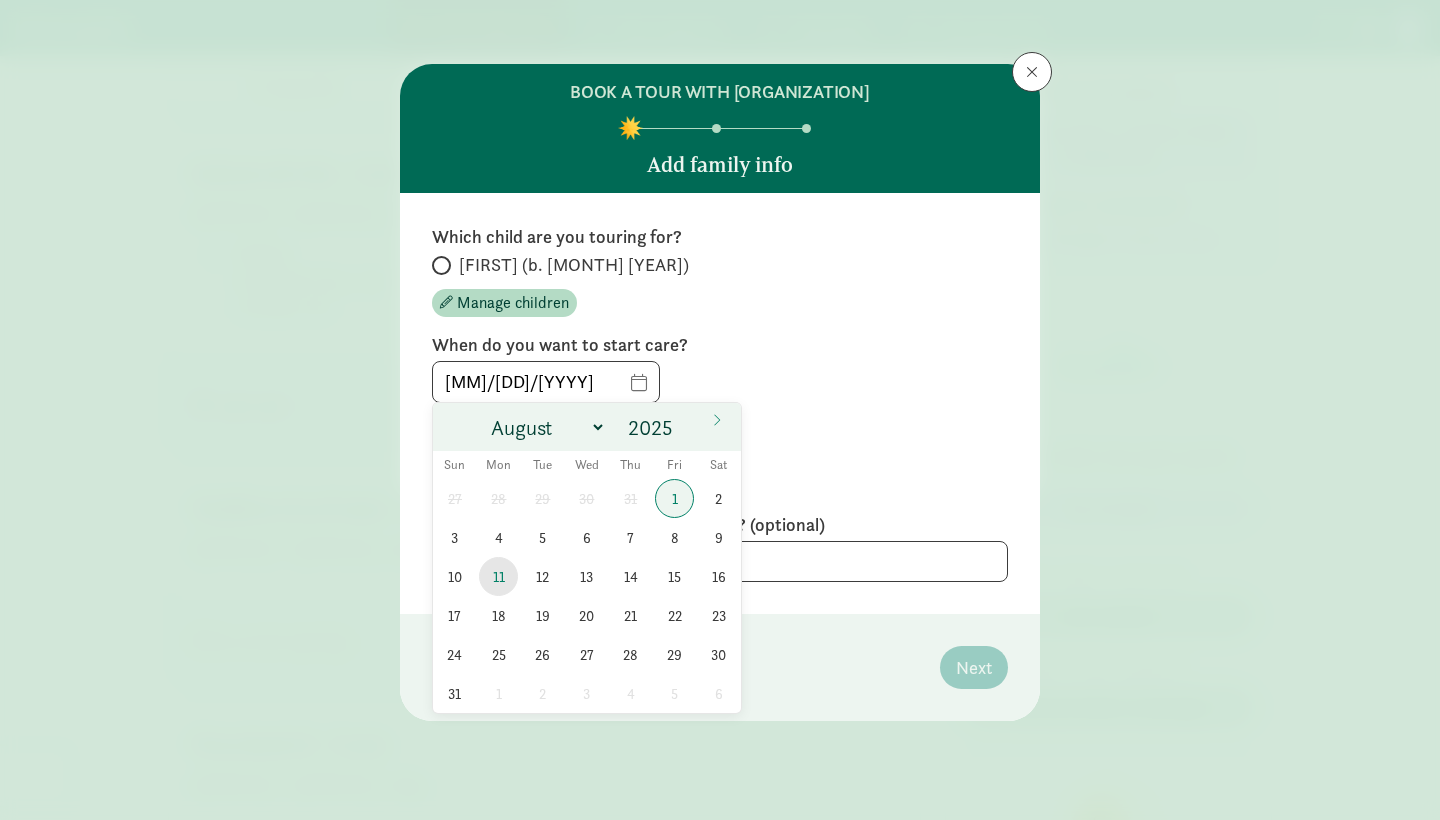 click on "11" at bounding box center [498, 576] 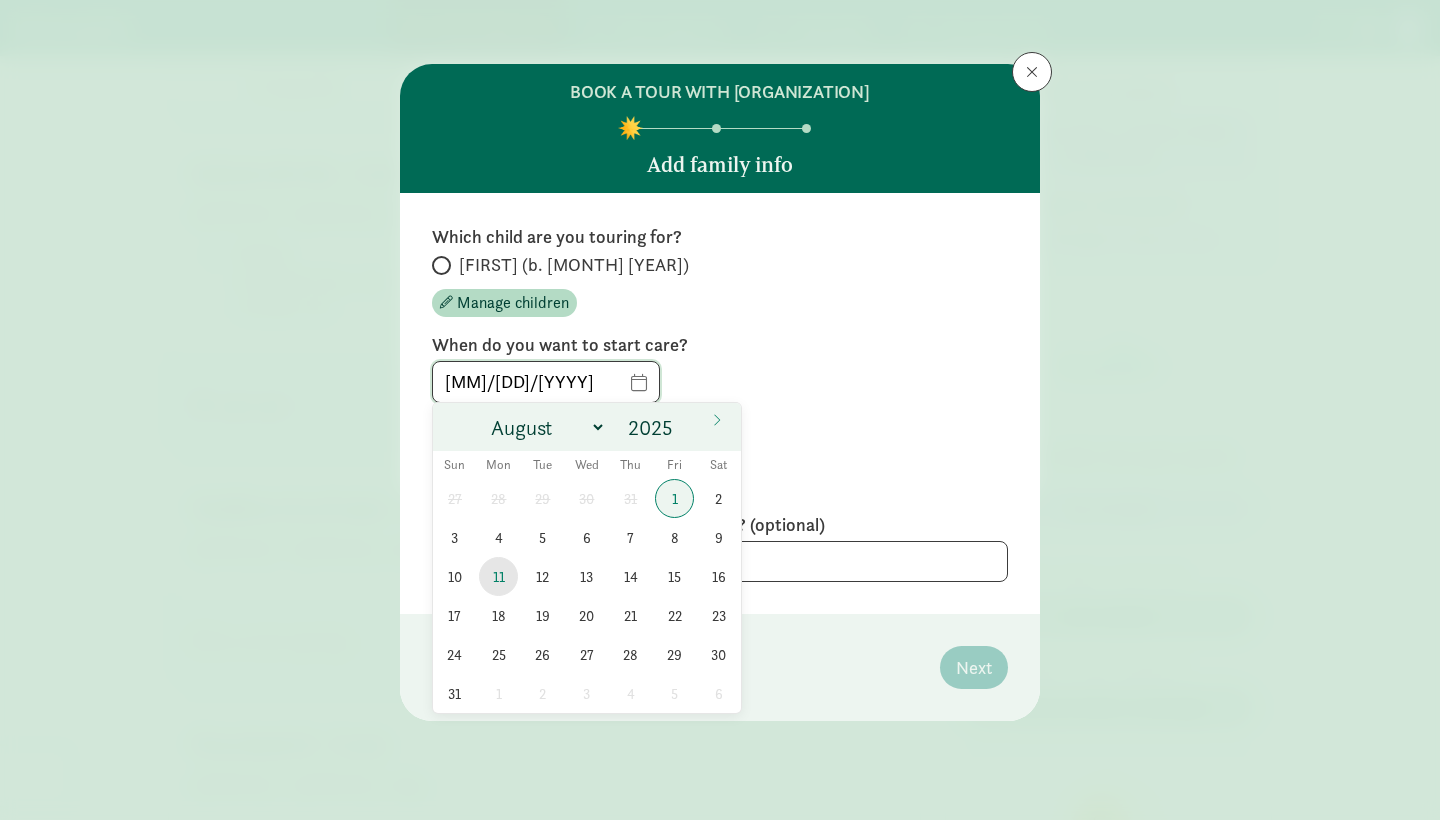 type on "[MM]/[DD]/[YYYY]" 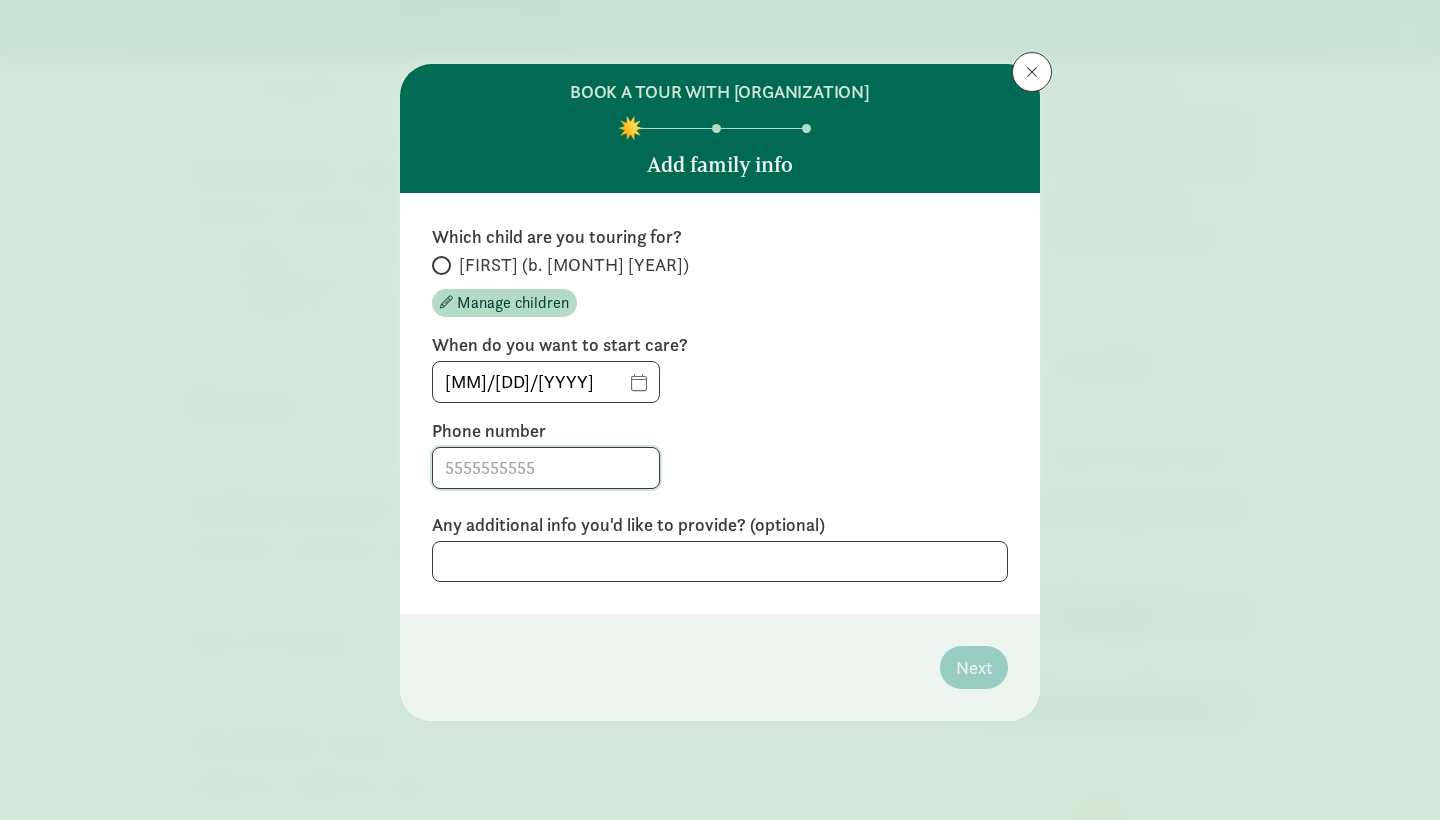 click 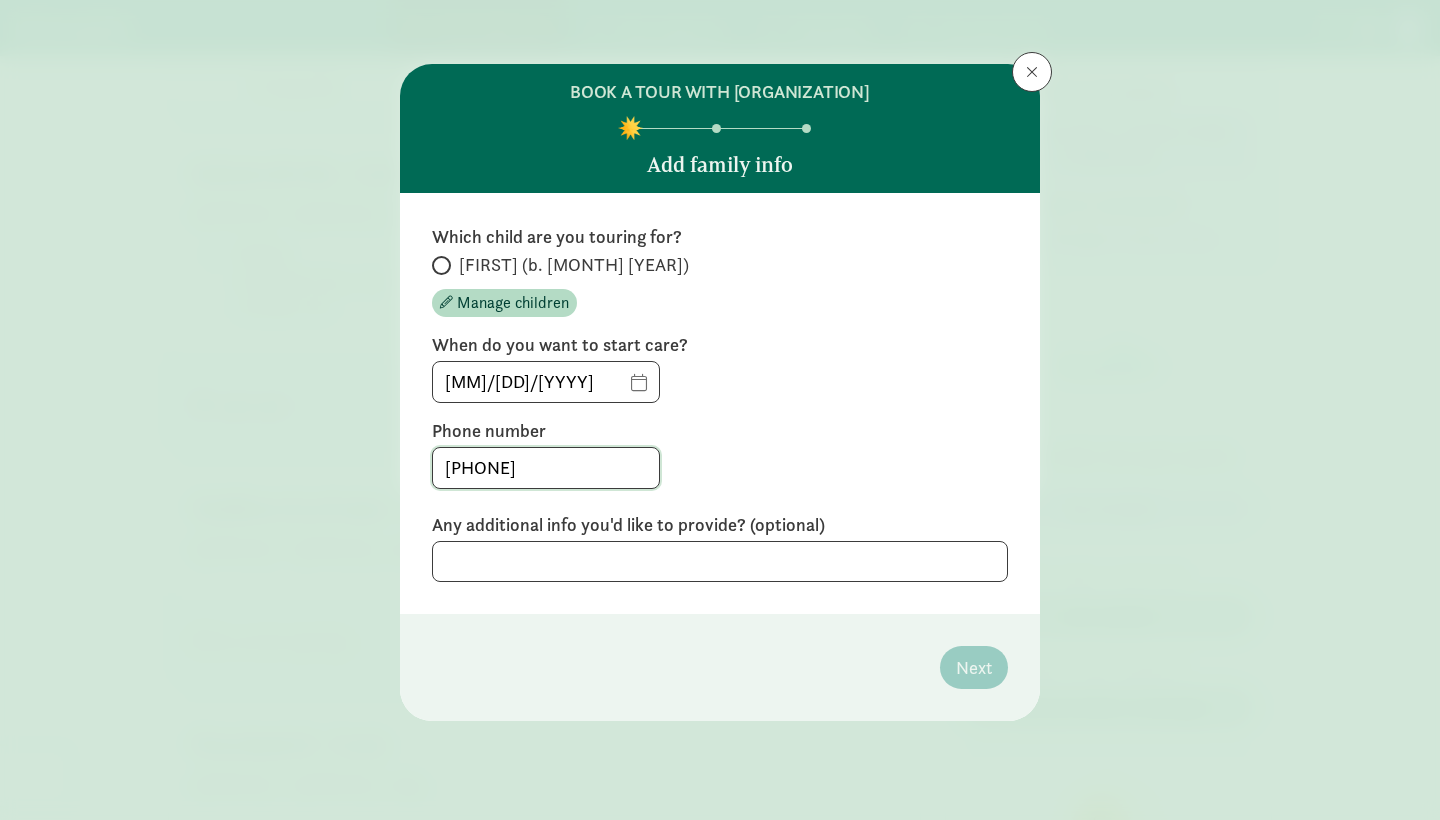 type on "[PHONE]" 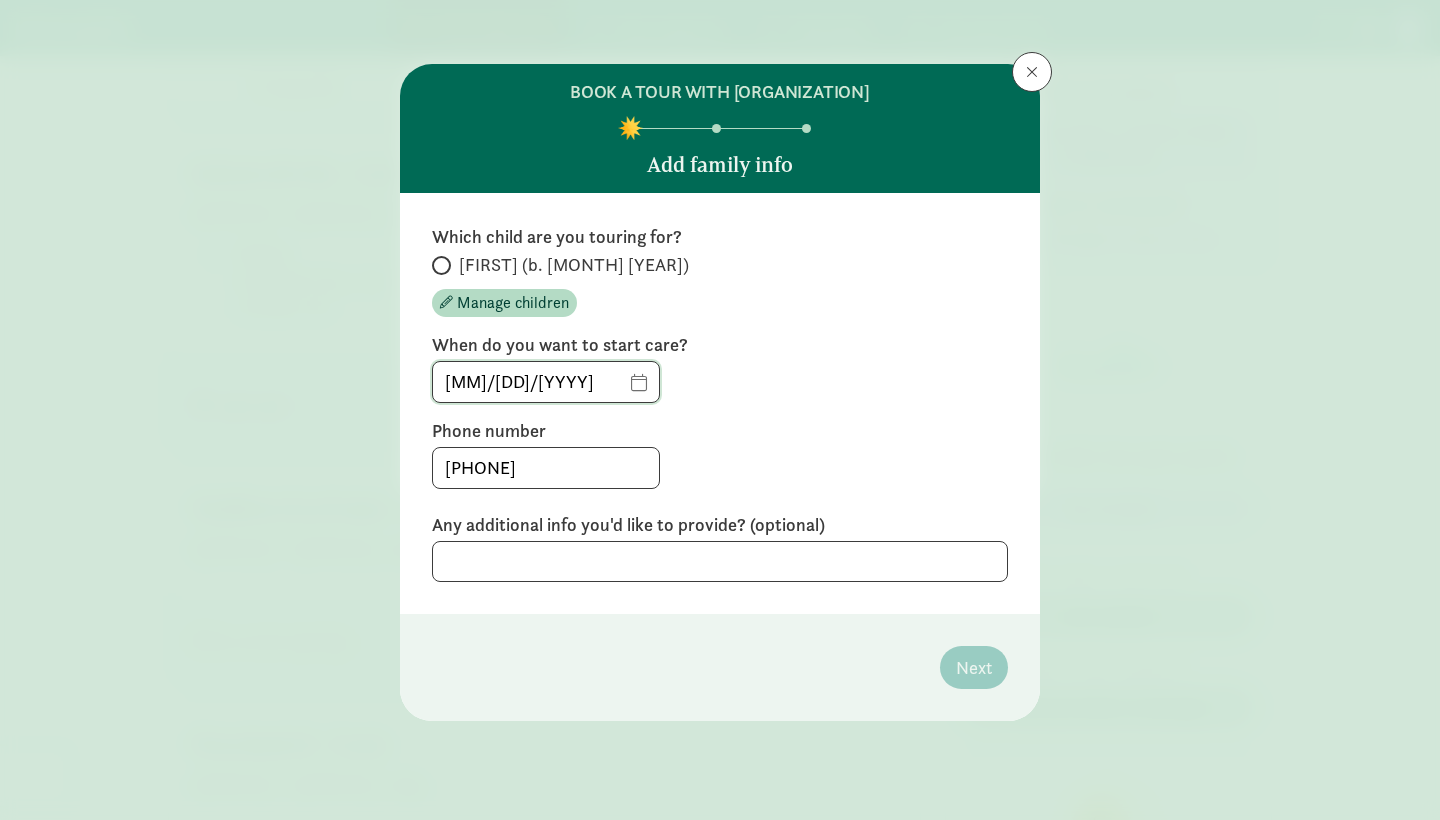 click on "[MM]/[DD]/[YYYY]" 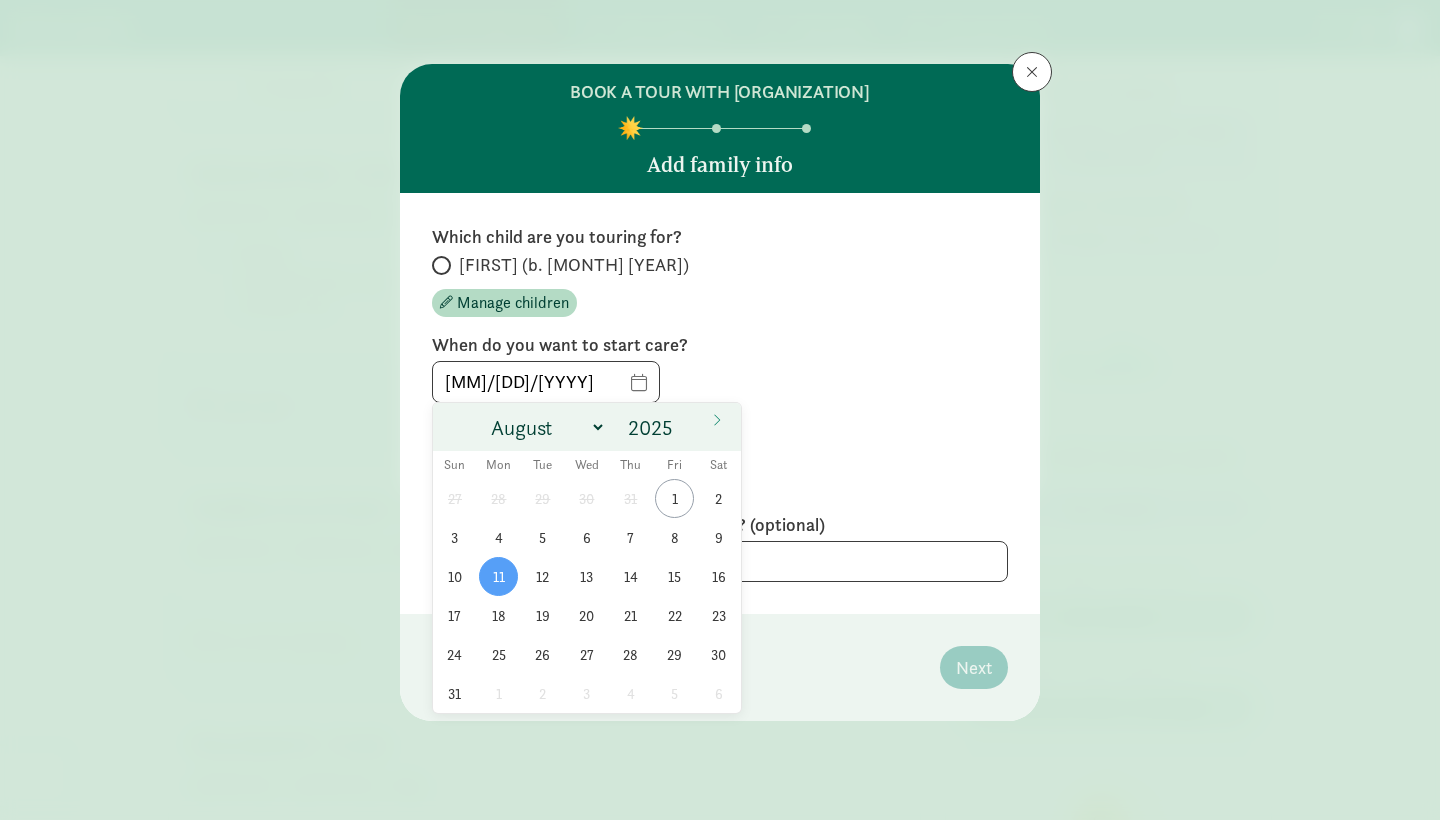 click on "[MM]/[DD]/[YYYY]" at bounding box center (720, 382) 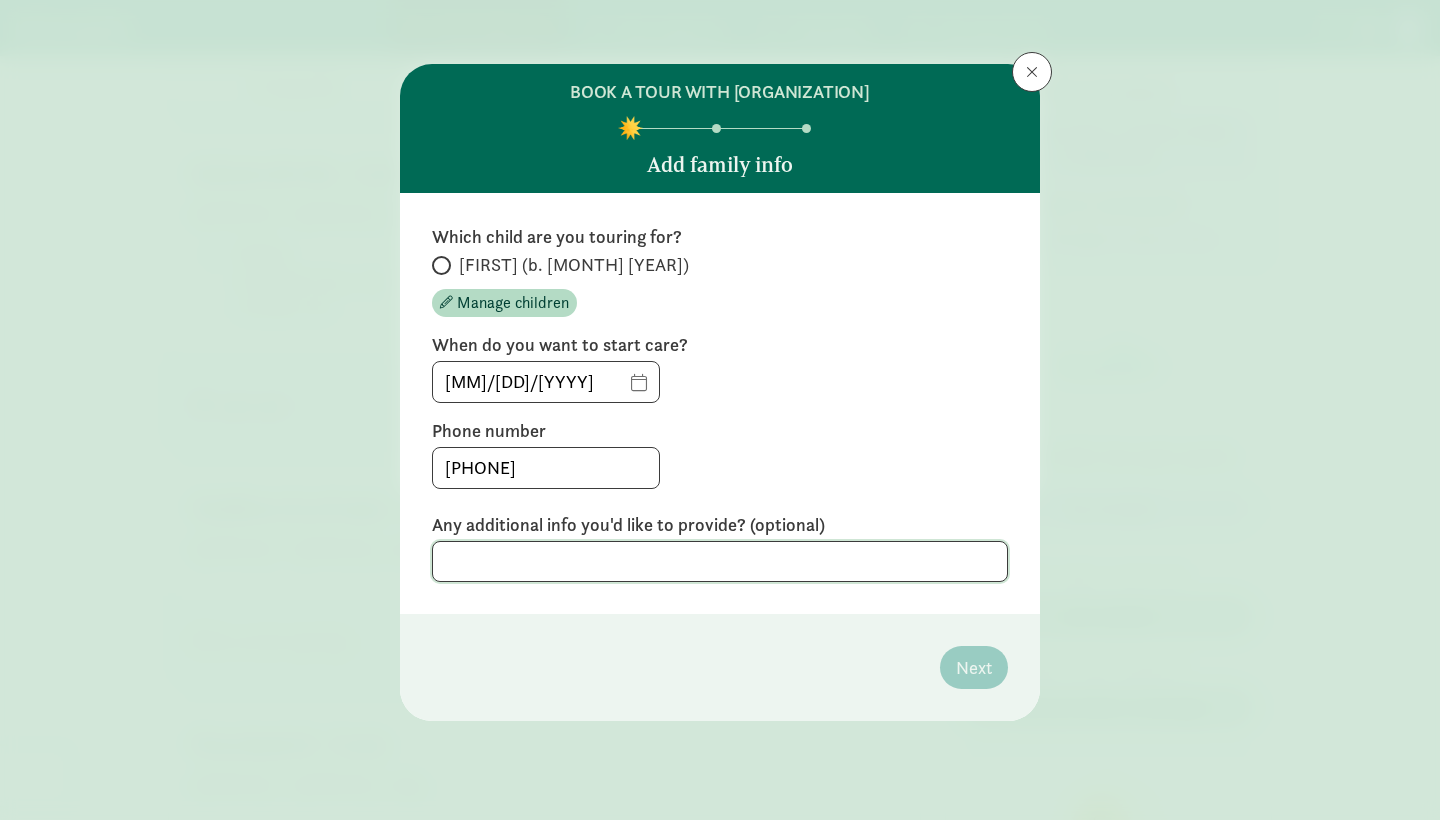 click at bounding box center (720, 561) 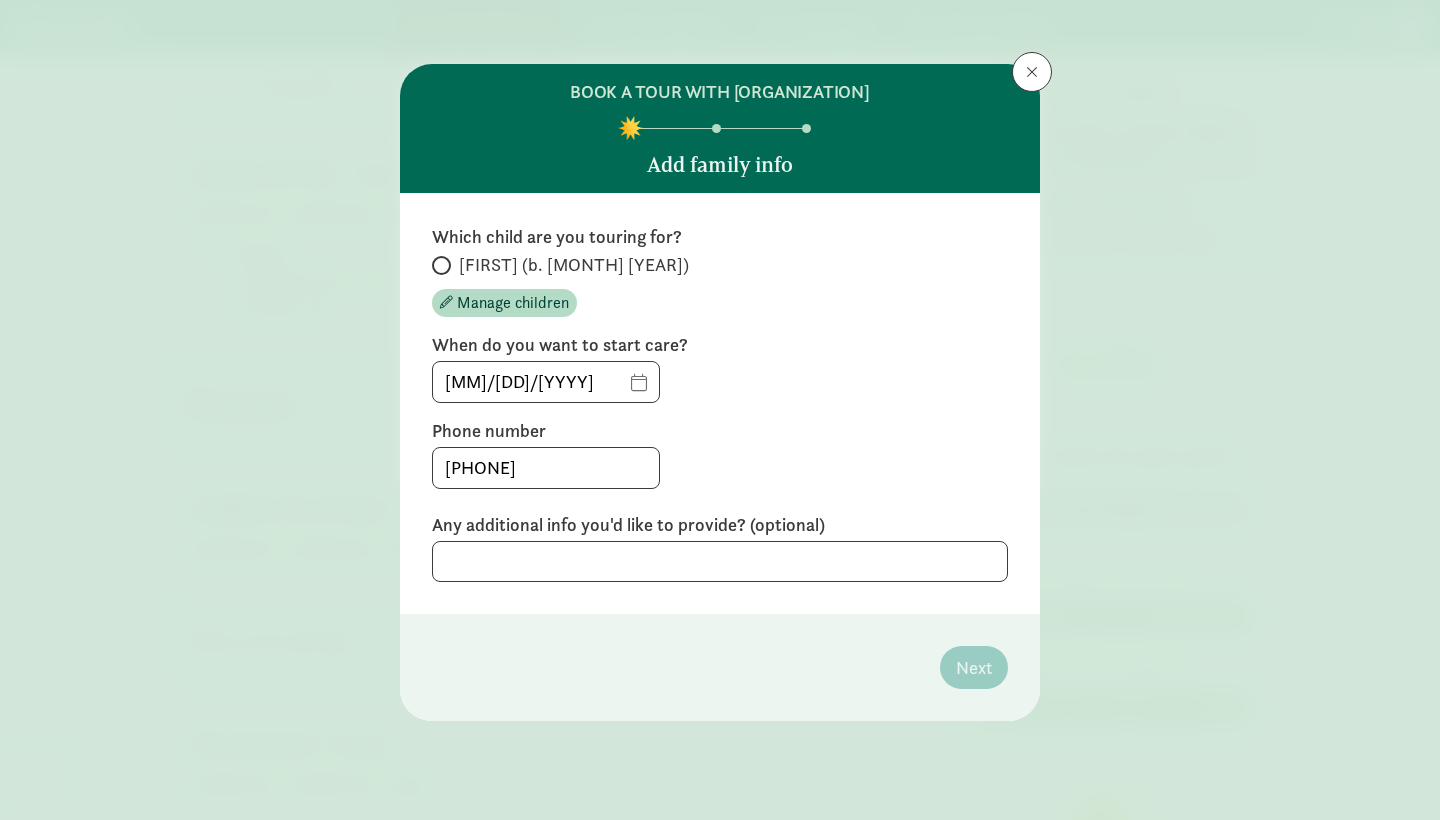 click on "[FIRST] (b. [MONTH] [YEAR])" at bounding box center [438, 265] 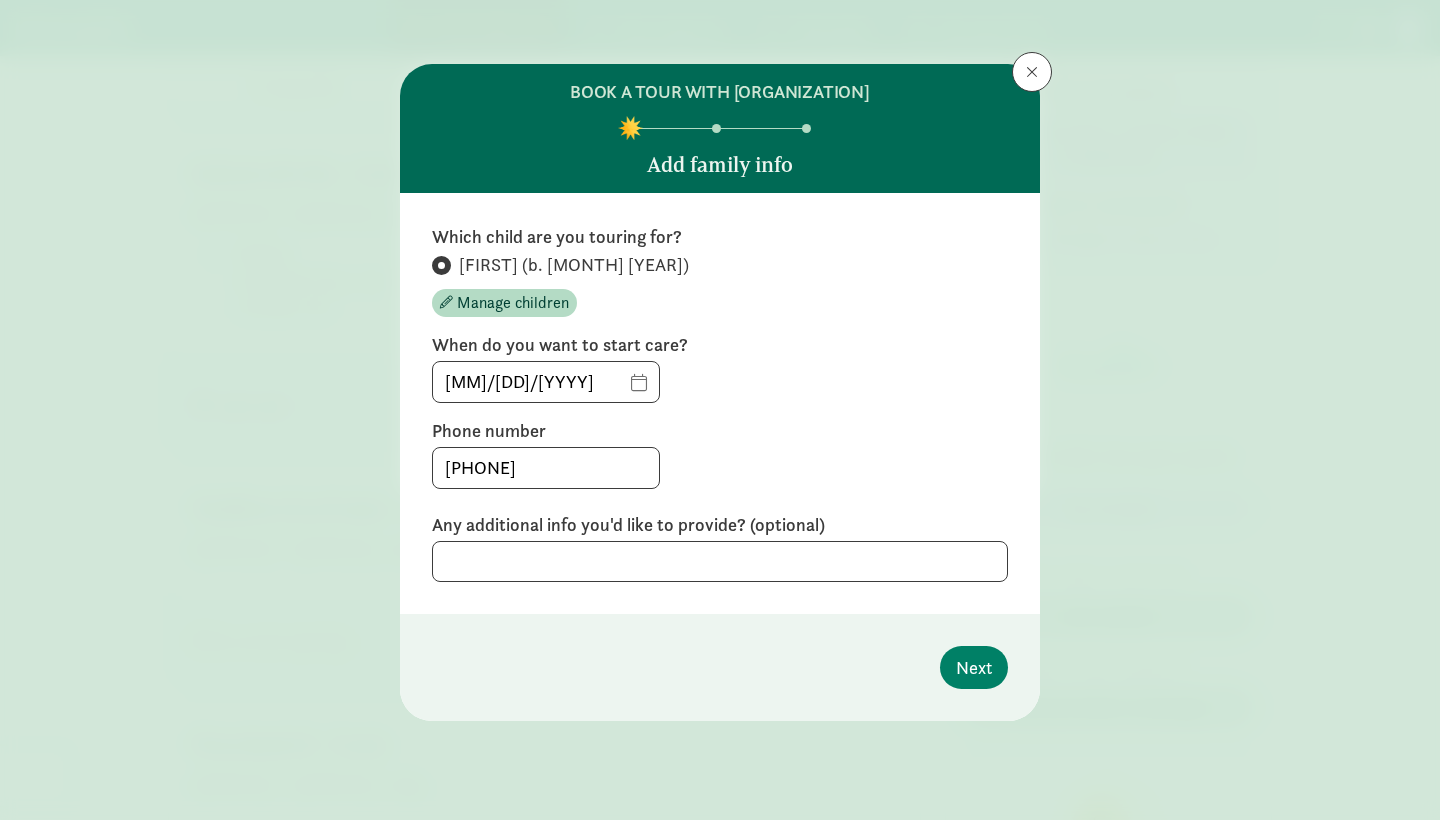 click on "[PHONE]" at bounding box center [720, 468] 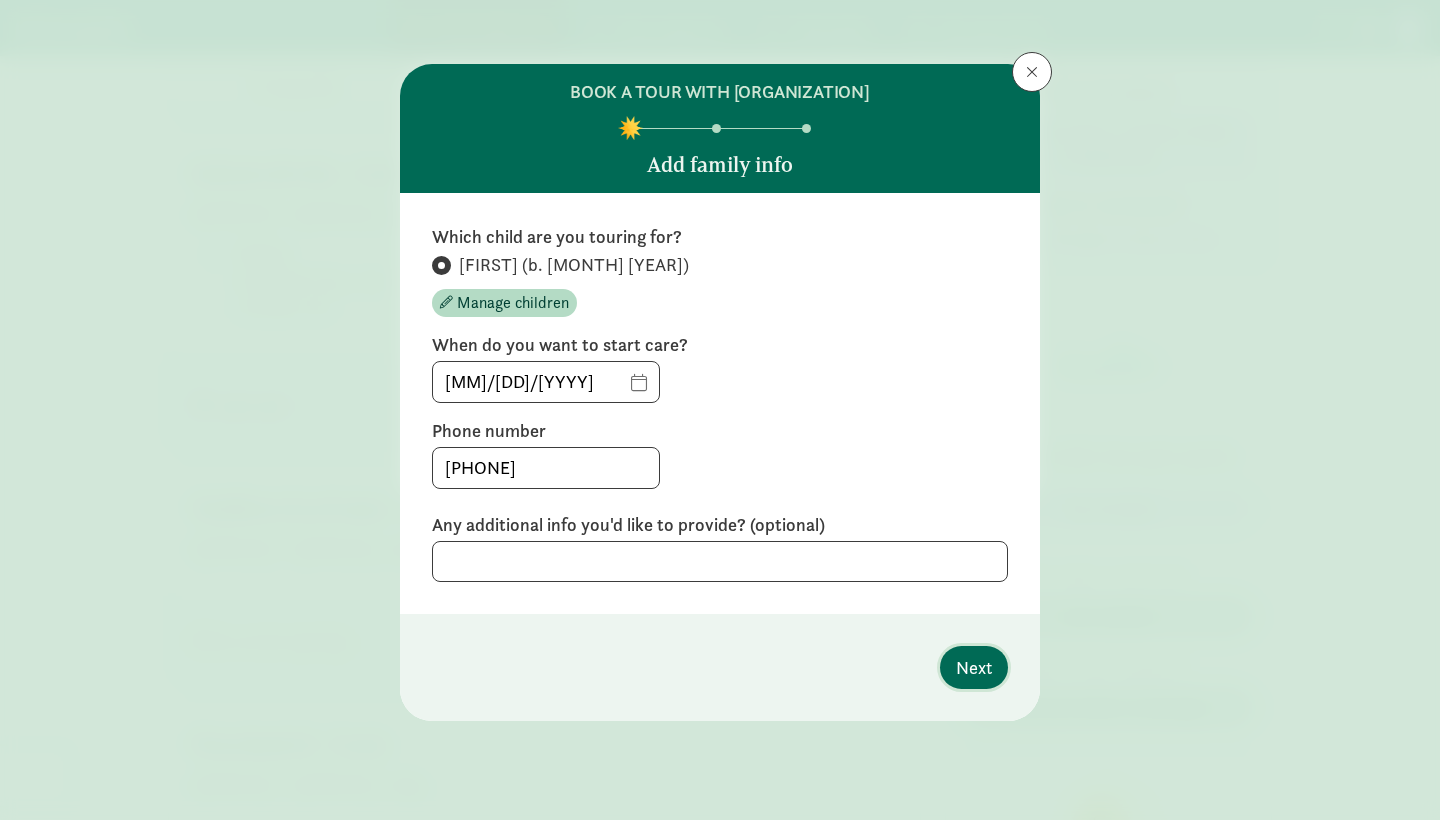 click on "Next" at bounding box center (974, 667) 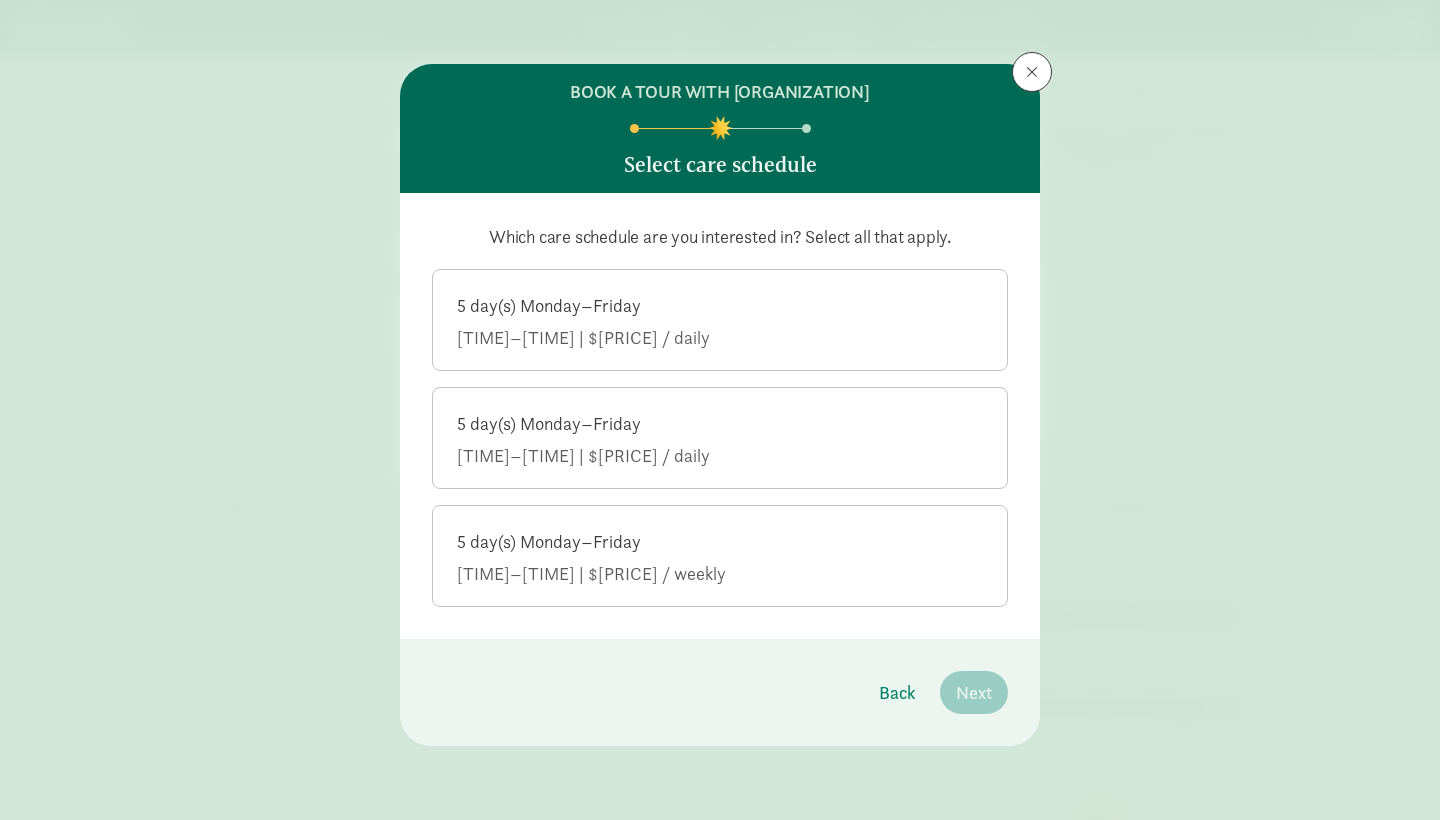 click on "[NUMBER] day(s) [MONTH]–[MONTH] [TIME] AM–[TIME] PM | $[PRICE] / weekly" at bounding box center (720, 554) 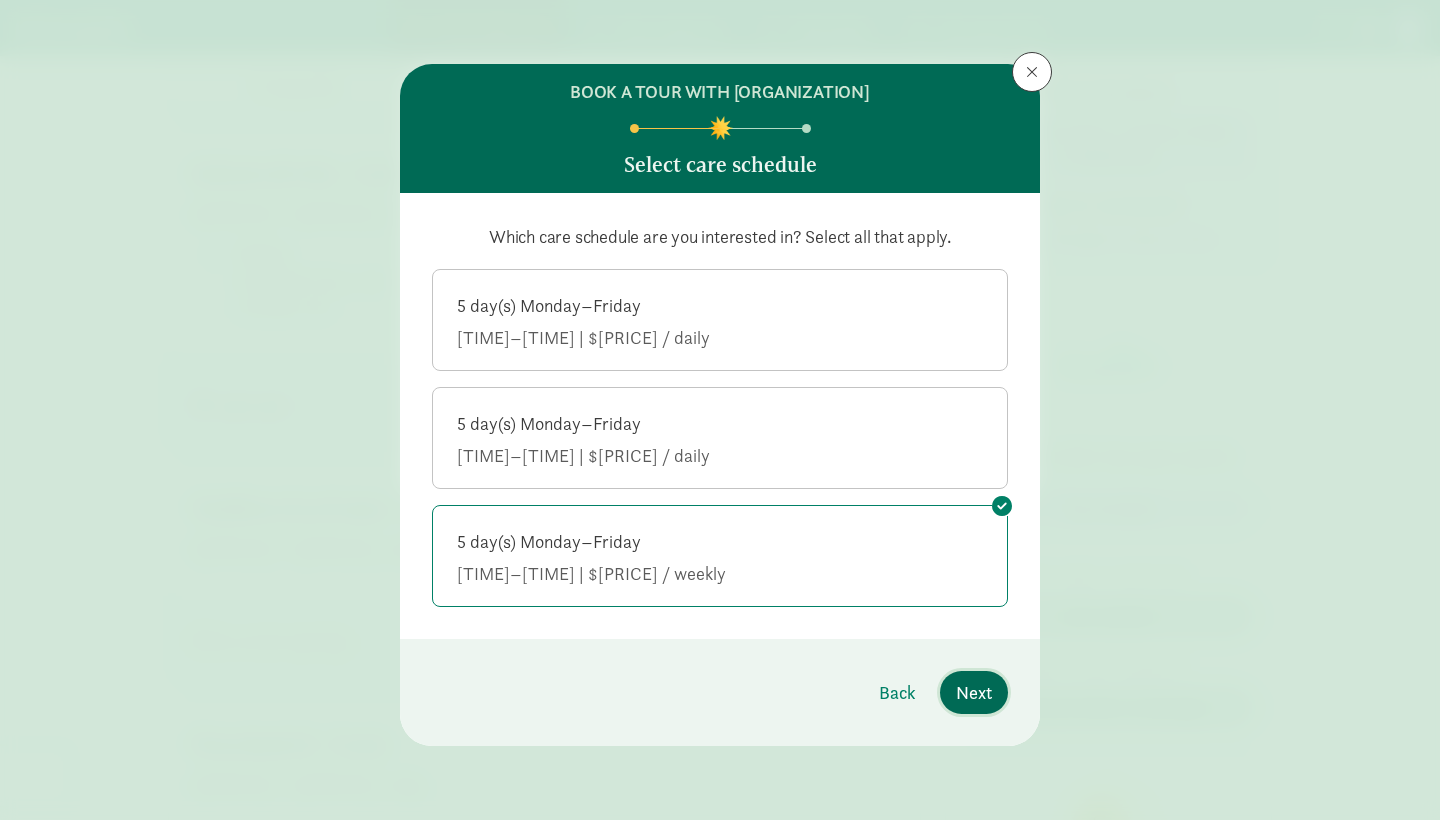 click on "Next" at bounding box center [974, 692] 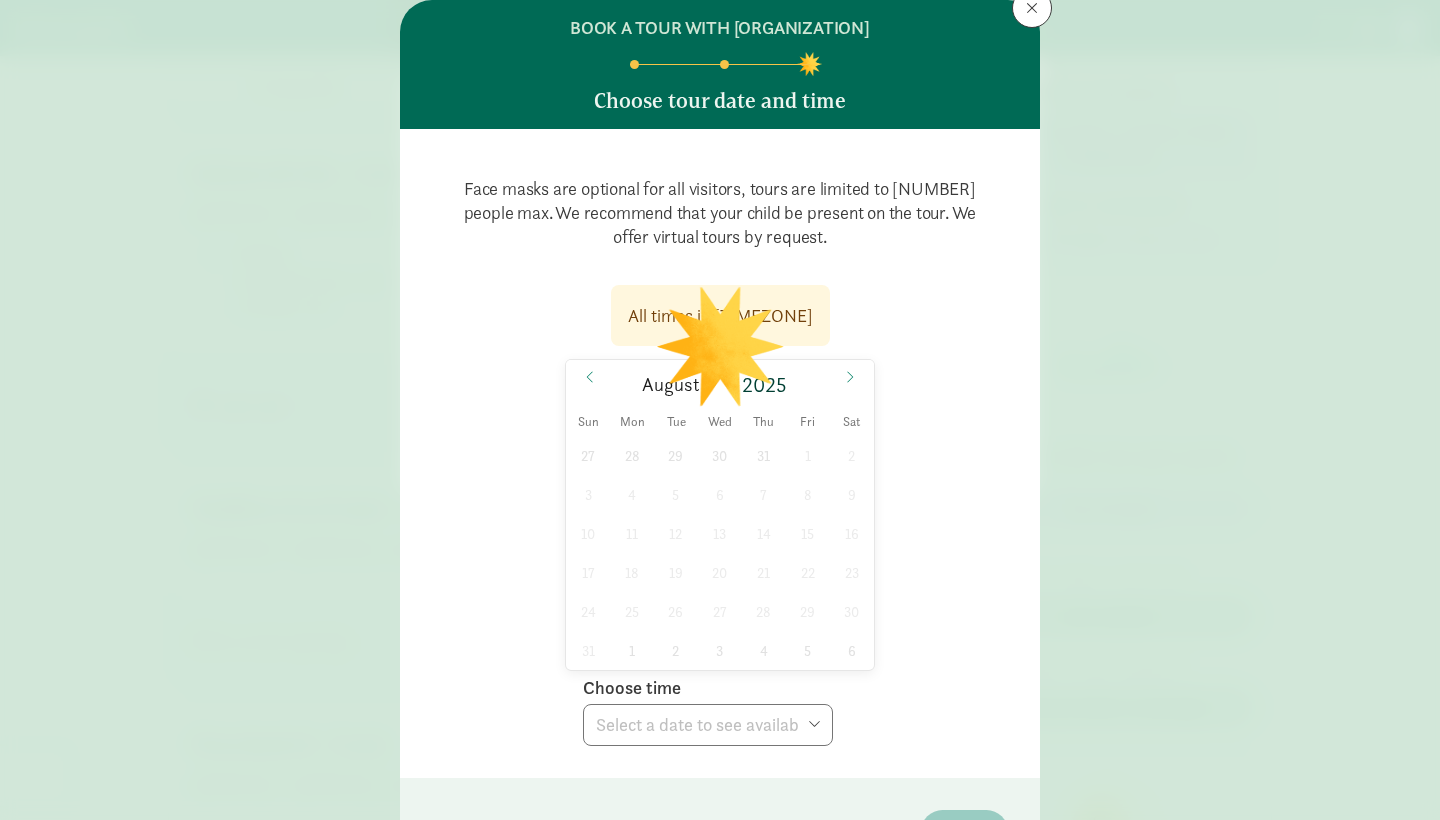 scroll, scrollTop: 74, scrollLeft: 0, axis: vertical 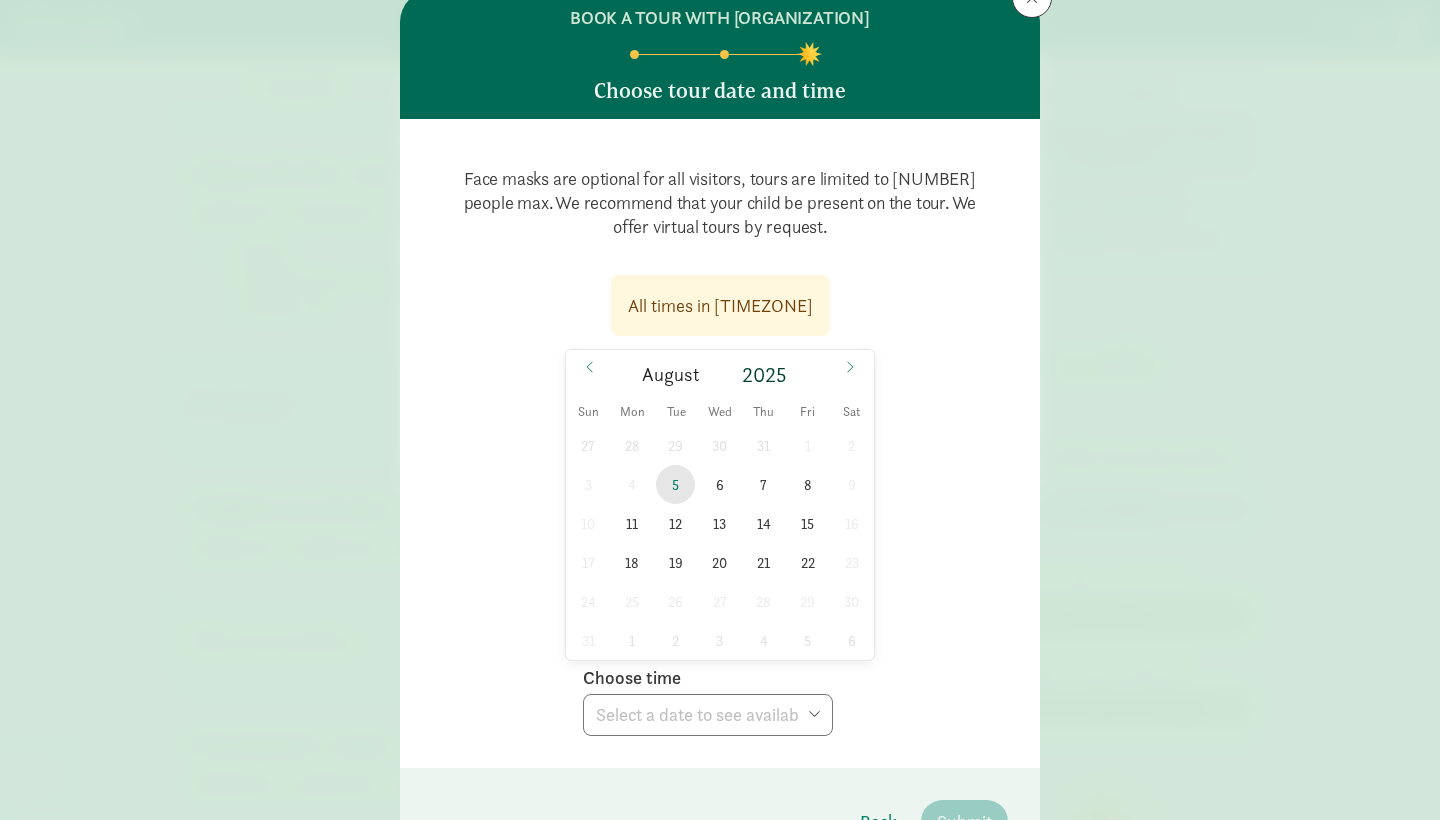 click on "5" at bounding box center (675, 484) 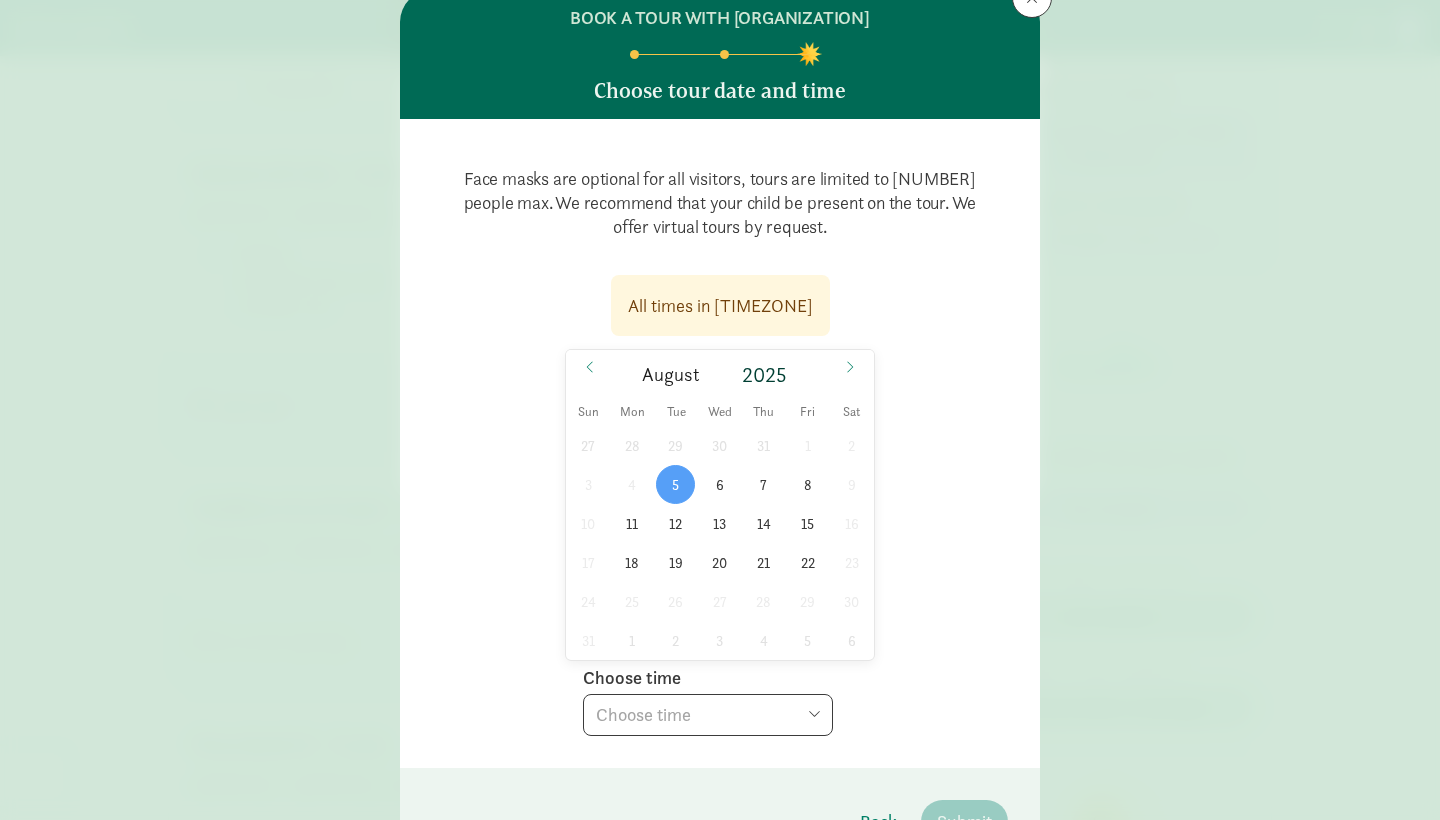 click at bounding box center (1032, -2) 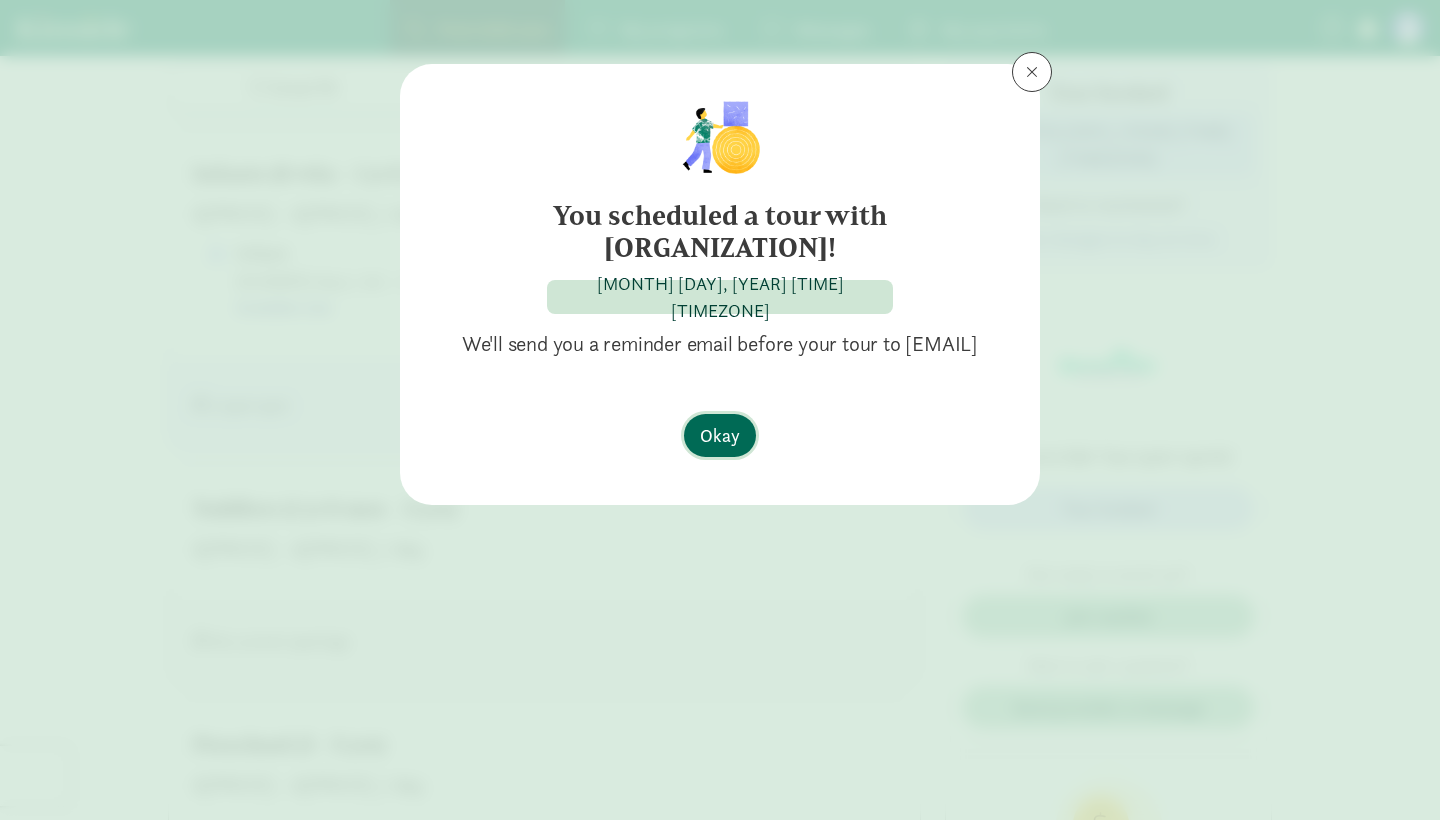 click on "Okay" at bounding box center [720, 435] 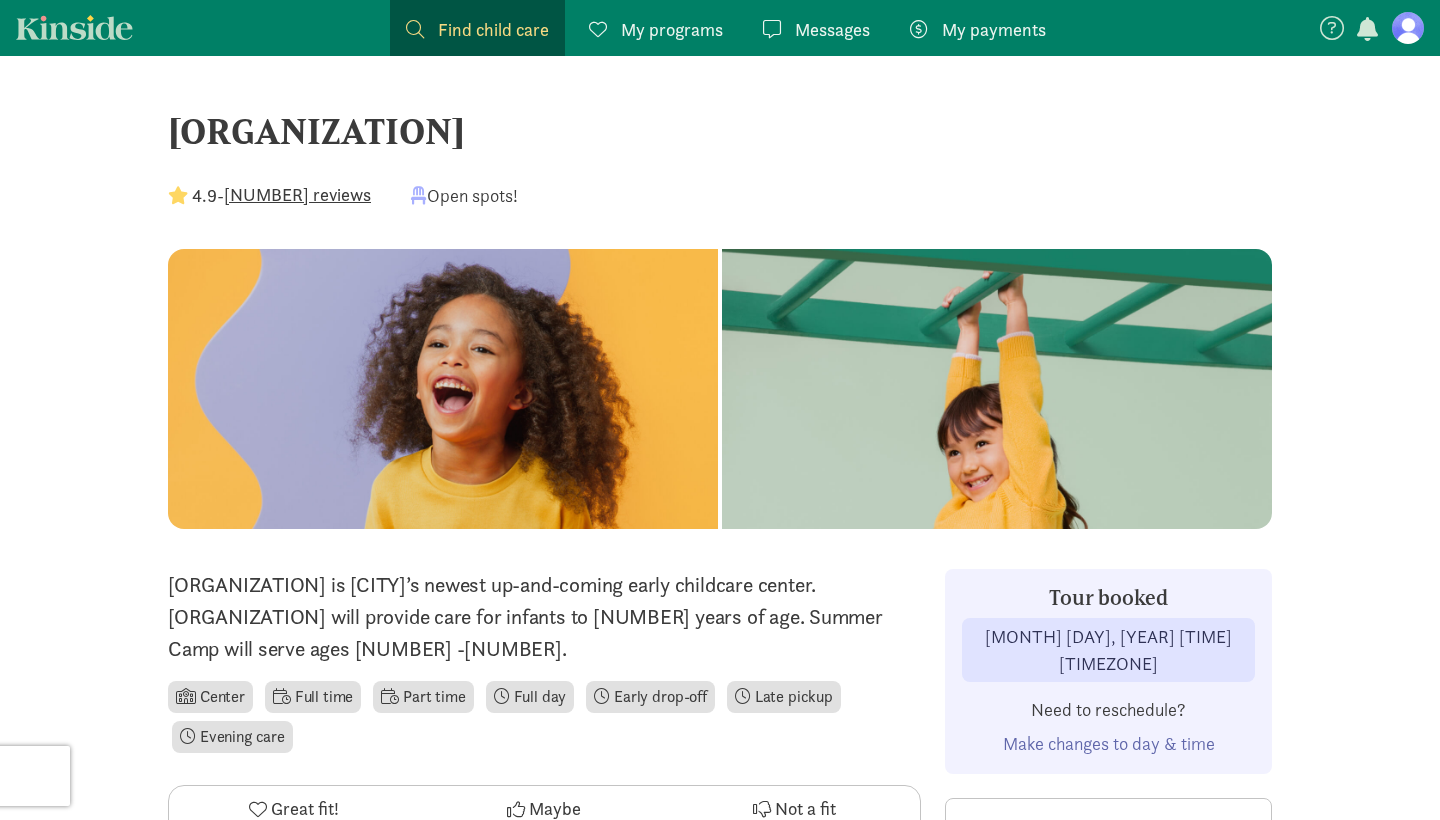 scroll, scrollTop: 0, scrollLeft: 0, axis: both 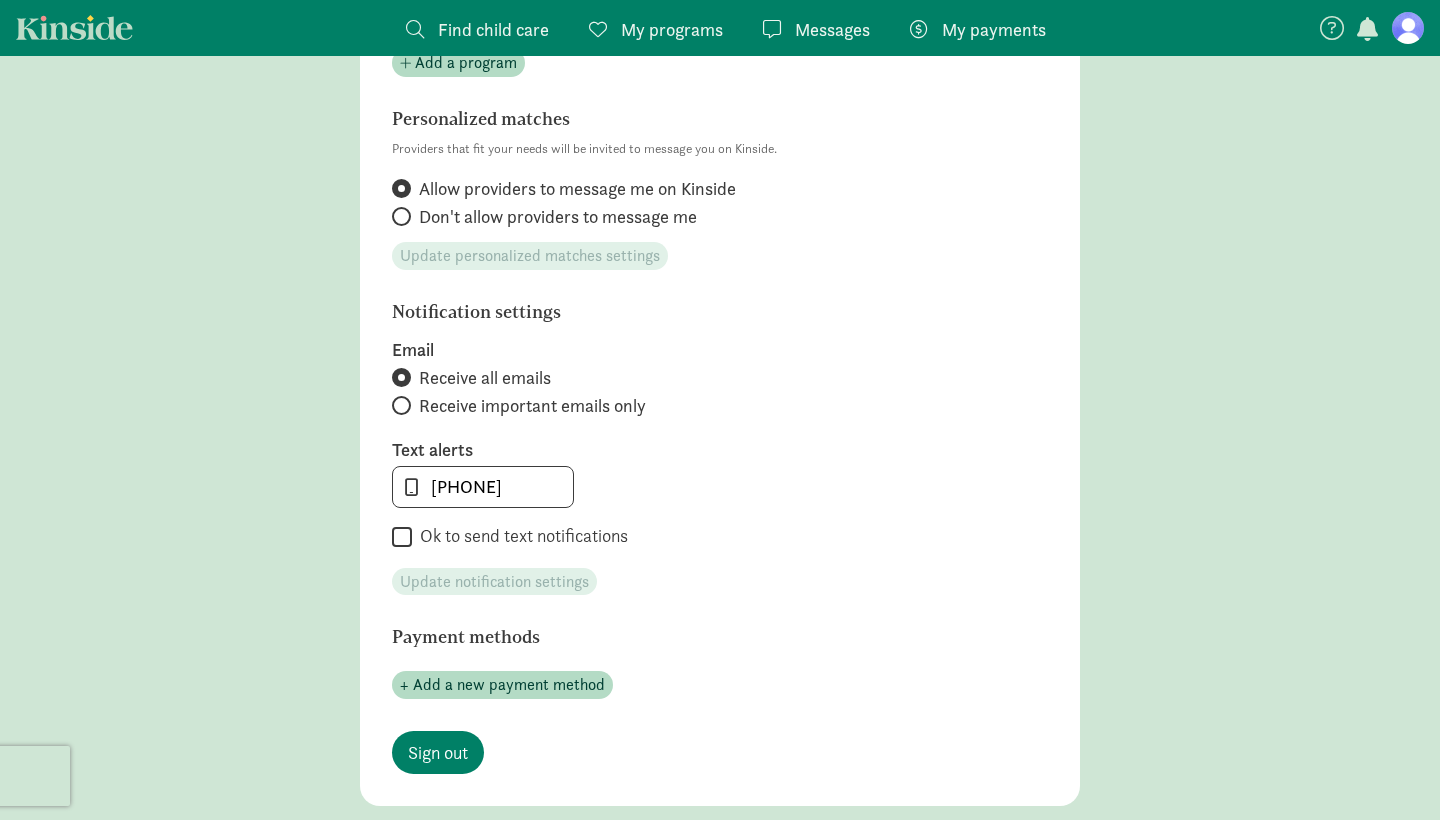 click on "Ok to send text notifications" at bounding box center (520, 536) 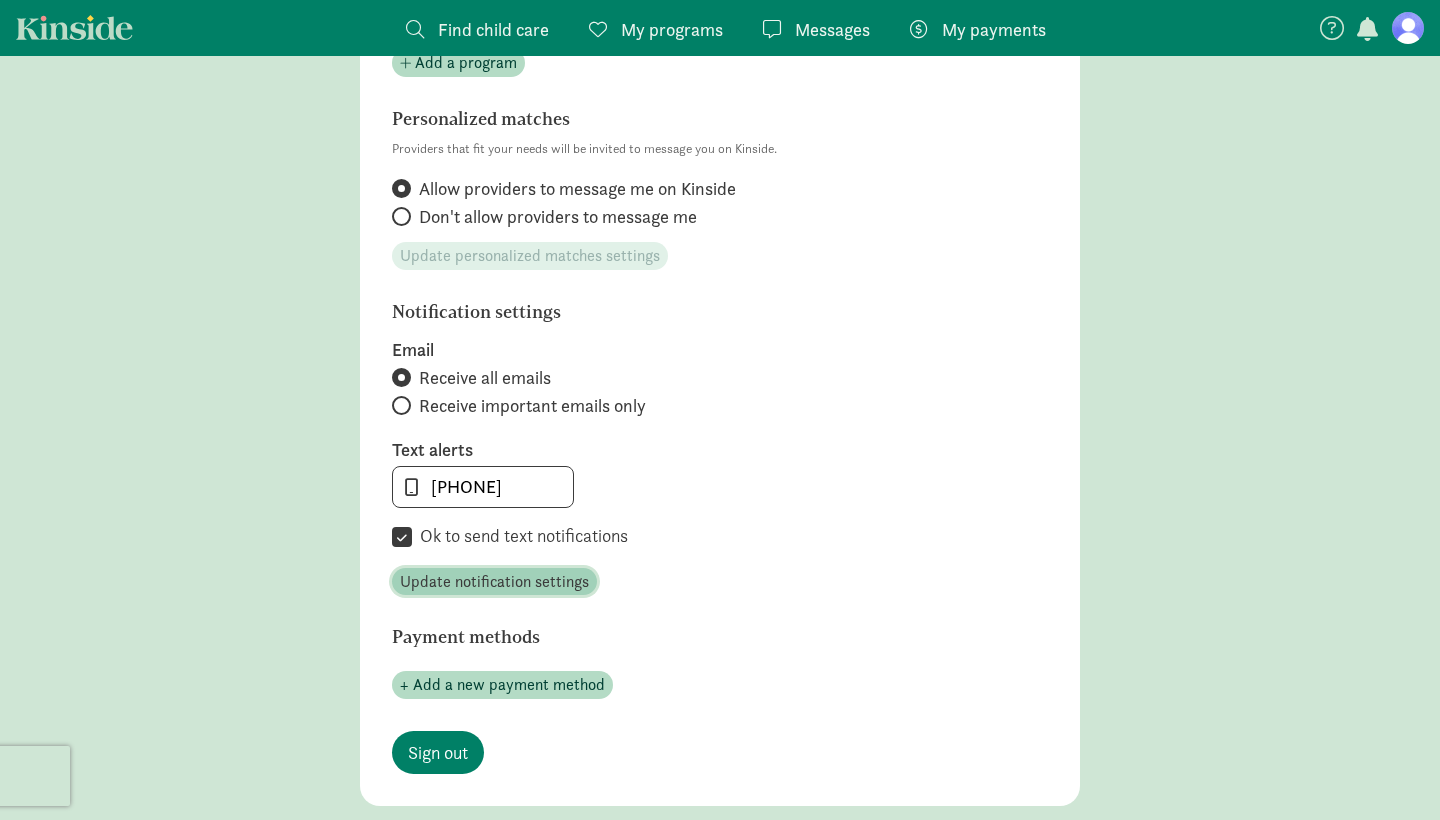 click on "Update notification settings" at bounding box center (494, 582) 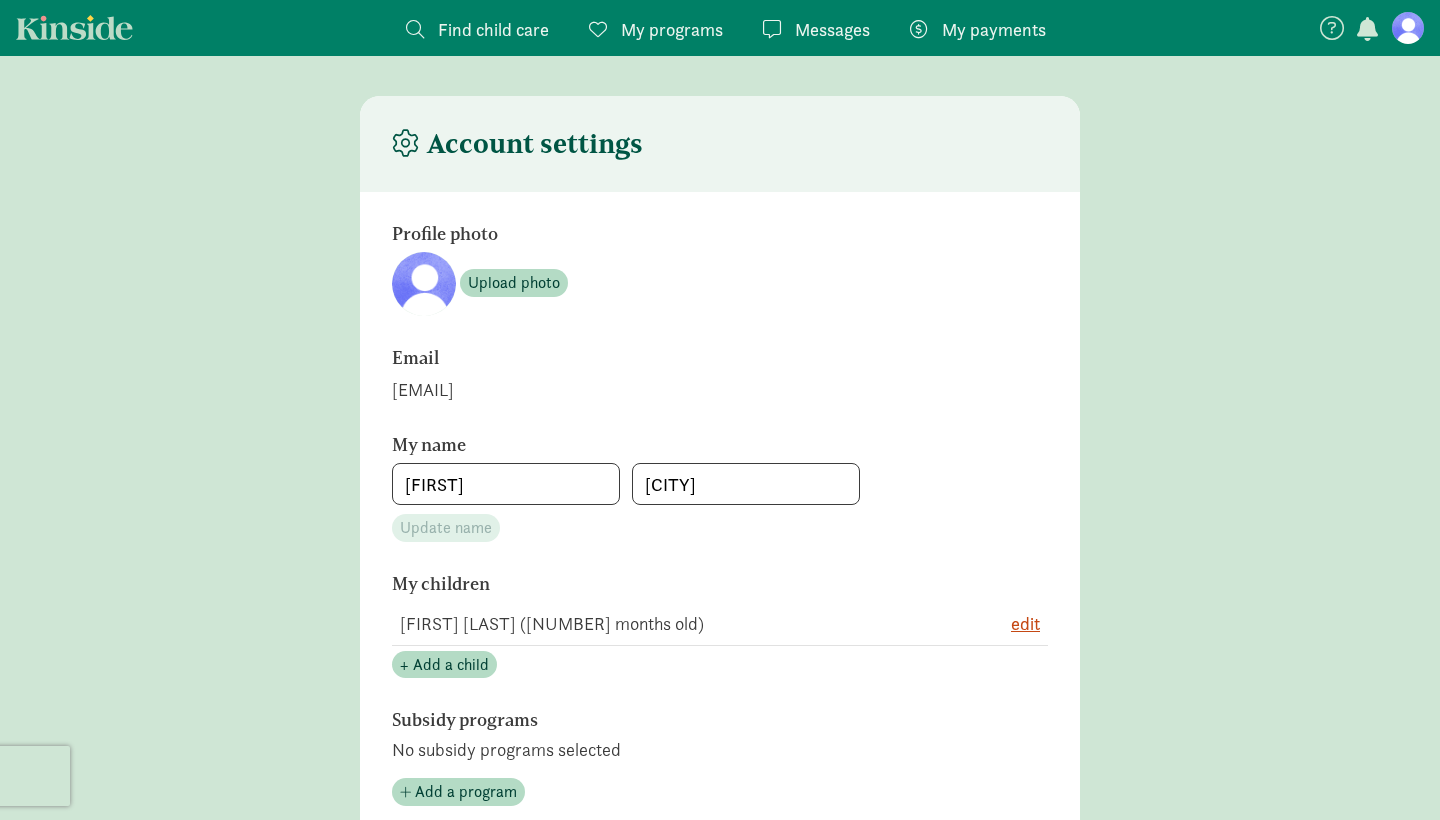 scroll, scrollTop: 0, scrollLeft: 0, axis: both 